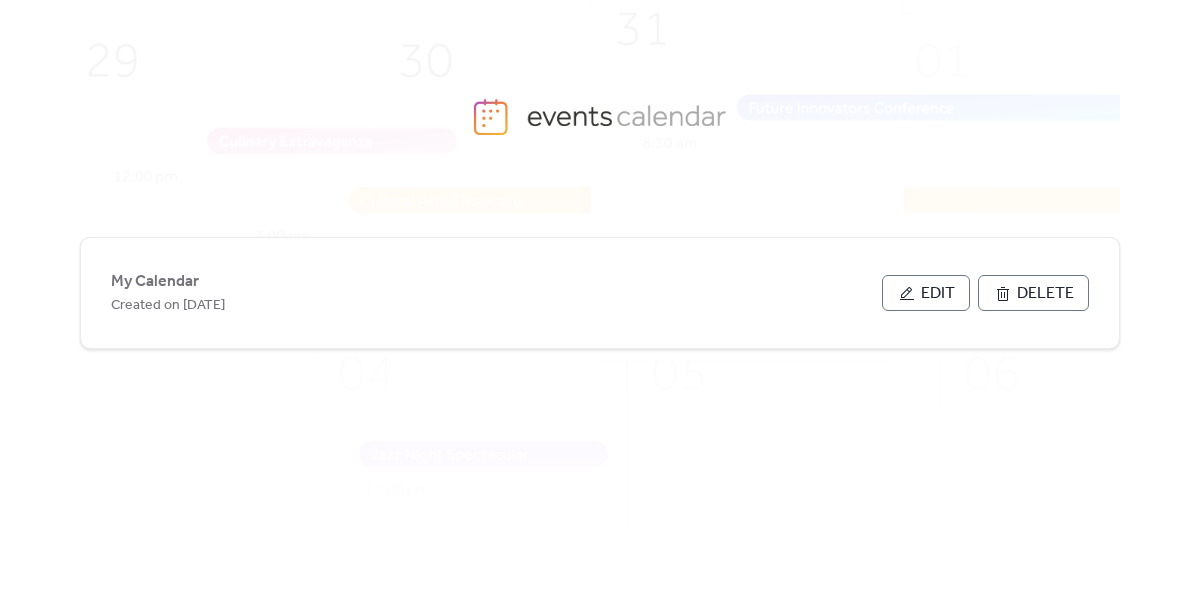 scroll, scrollTop: 0, scrollLeft: 0, axis: both 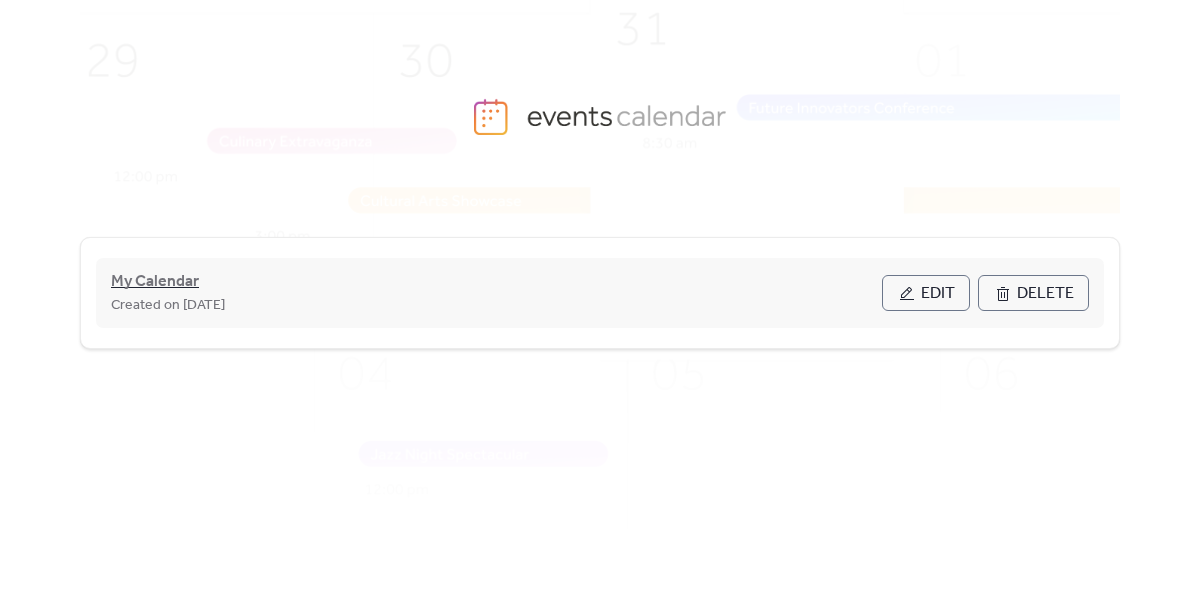 click on "My Calendar" at bounding box center [155, 282] 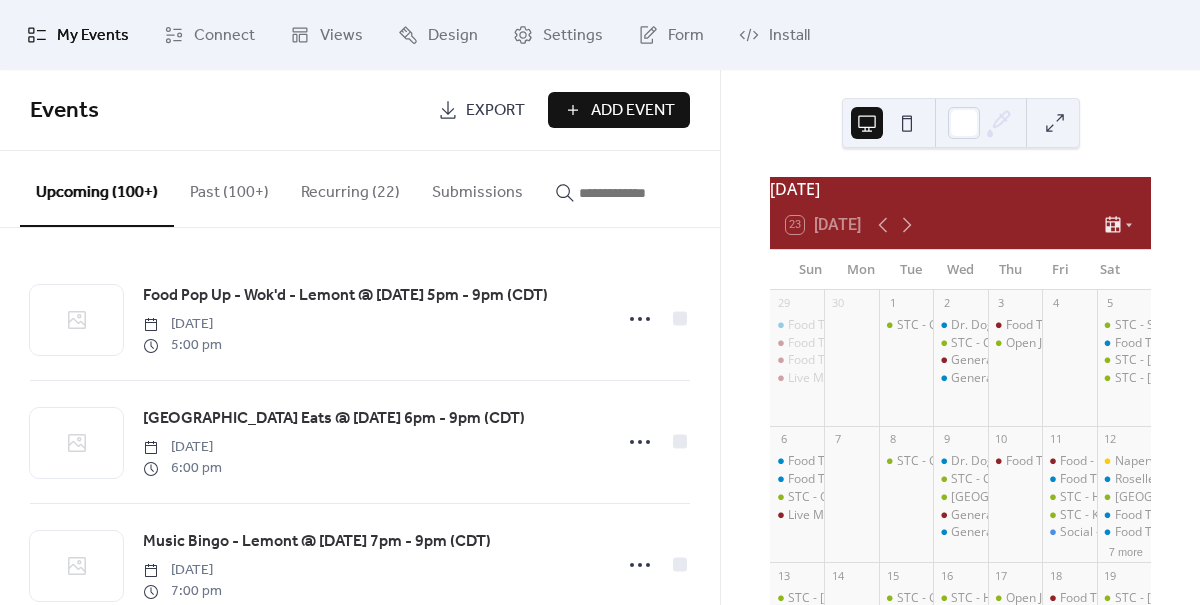 click on "Food Pop Up - Wok'd - Lemont @ [DATE] 5pm - 9pm (CDT) [DATE] 5:00 pm [GEOGRAPHIC_DATA] Eats @ [DATE] 6pm - 9pm (CDT) [DATE] 6:00 pm Music Bingo - [GEOGRAPHIC_DATA] @ [DATE] 7pm - 9pm (CDT) [DATE] 7:00 pm Music Bingo - Roselle @ [DATE] 7pm - 9pm (CDT) [DATE] 7:00 pm Food Truck - Happy Lobster - Lemont @ [DATE] 5pm - 8pm (CDT) [DATE] 5:00 pm Biker Burger Dude - Roselle @ [DATE] 5pm - 6pm (CDT) [DATE] 5:00 pm Food Pop Up - Burn N Bull - Lemont @ [DATE] 5pm - 9pm (CDT) [DATE] 5:00 pm Live Music - [PERSON_NAME] [PERSON_NAME] - lemont @ [DATE] 5pm - 8pm (CDT)Live Music - [PERSON_NAME] [PERSON_NAME] - lemont @ [DATE] 5pm - 8pm (CDT) [DATE] 5:00 pm STC - Smeauxk Craft BBQ @ [DATE] 5pm - 9pm (CDT) [DATE] 5:00 pm Live Music - [PERSON_NAME] @ [DATE] 7pm - 10pm (CDT) 7:00 pm" at bounding box center [360, 416] 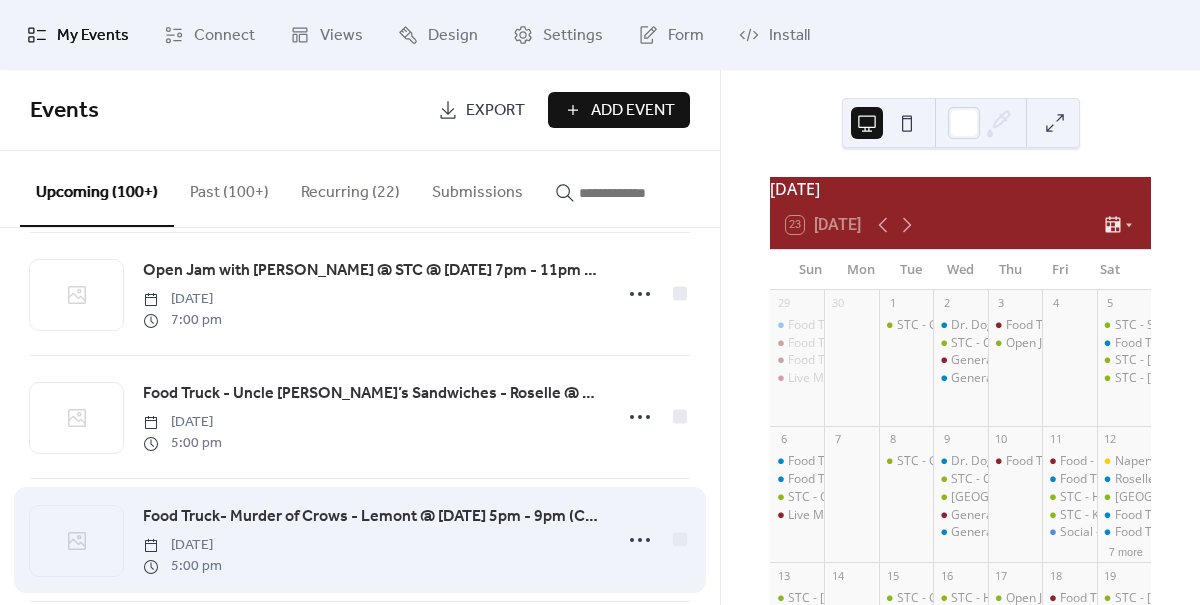 scroll, scrollTop: 3393, scrollLeft: 0, axis: vertical 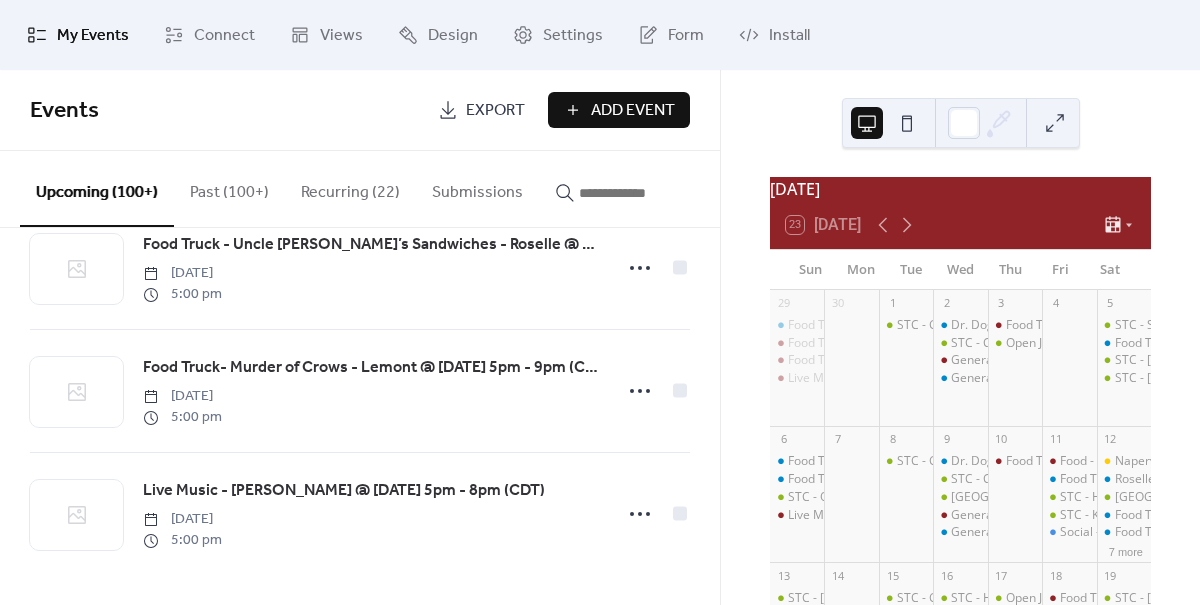 click on "Upcoming (100+)" at bounding box center (97, 189) 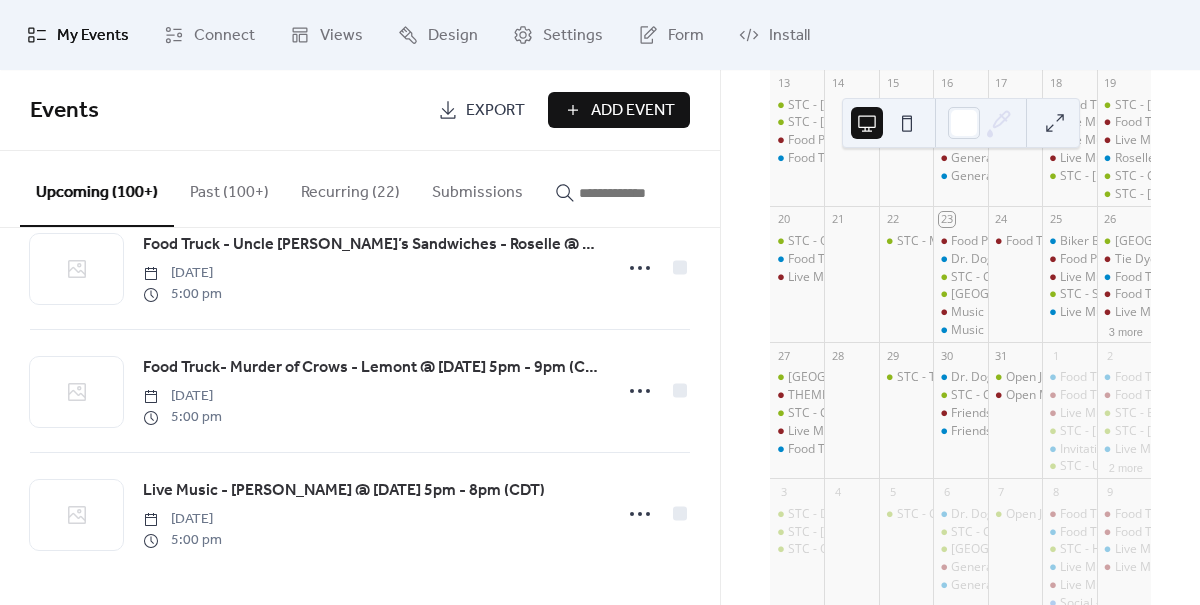scroll, scrollTop: 622, scrollLeft: 0, axis: vertical 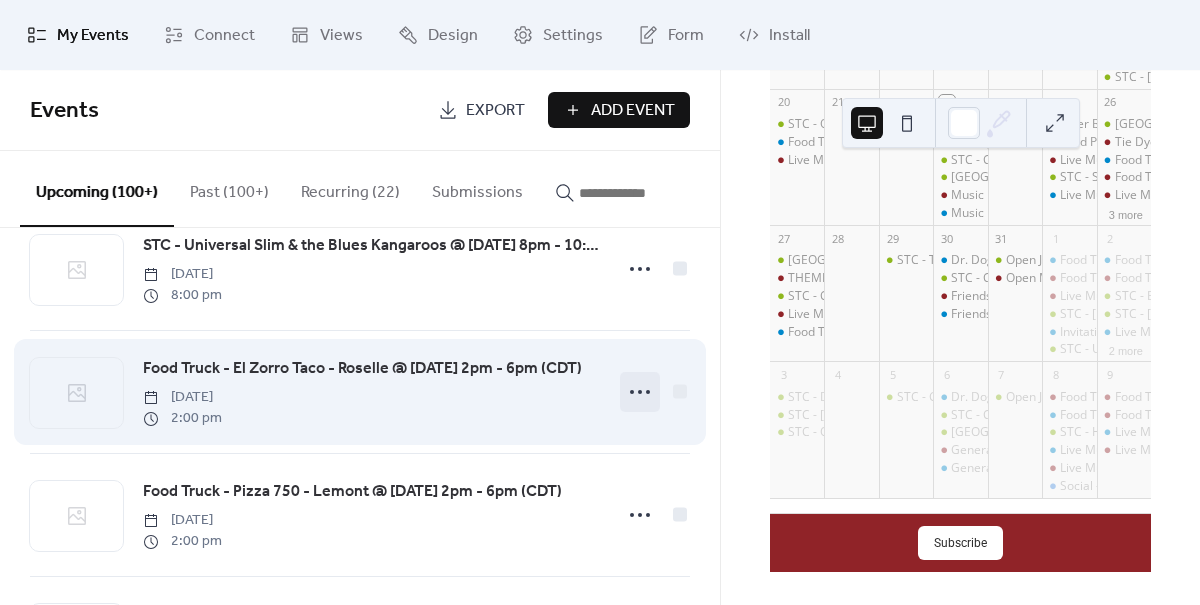 click 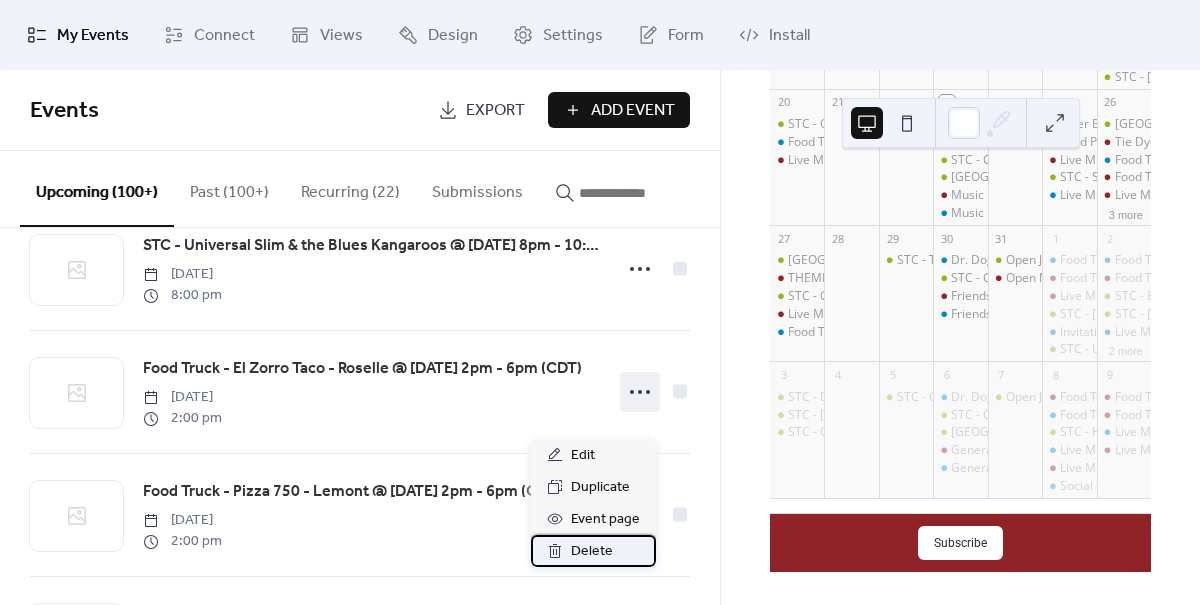 click on "Delete" at bounding box center (592, 552) 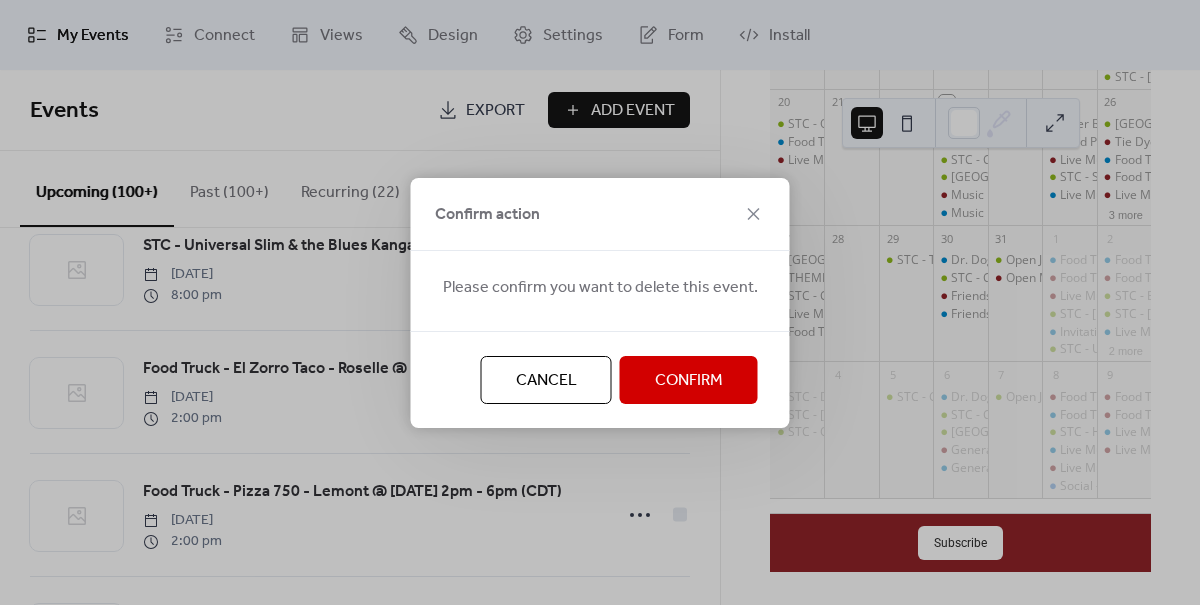 click on "Confirm" at bounding box center [689, 381] 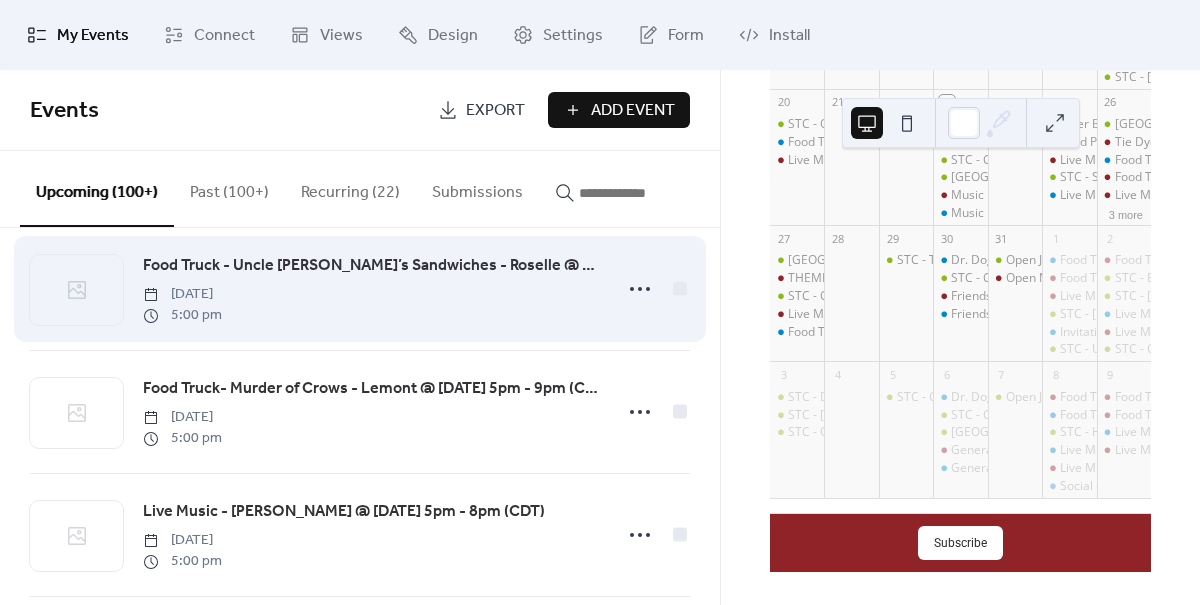 scroll, scrollTop: 3348, scrollLeft: 0, axis: vertical 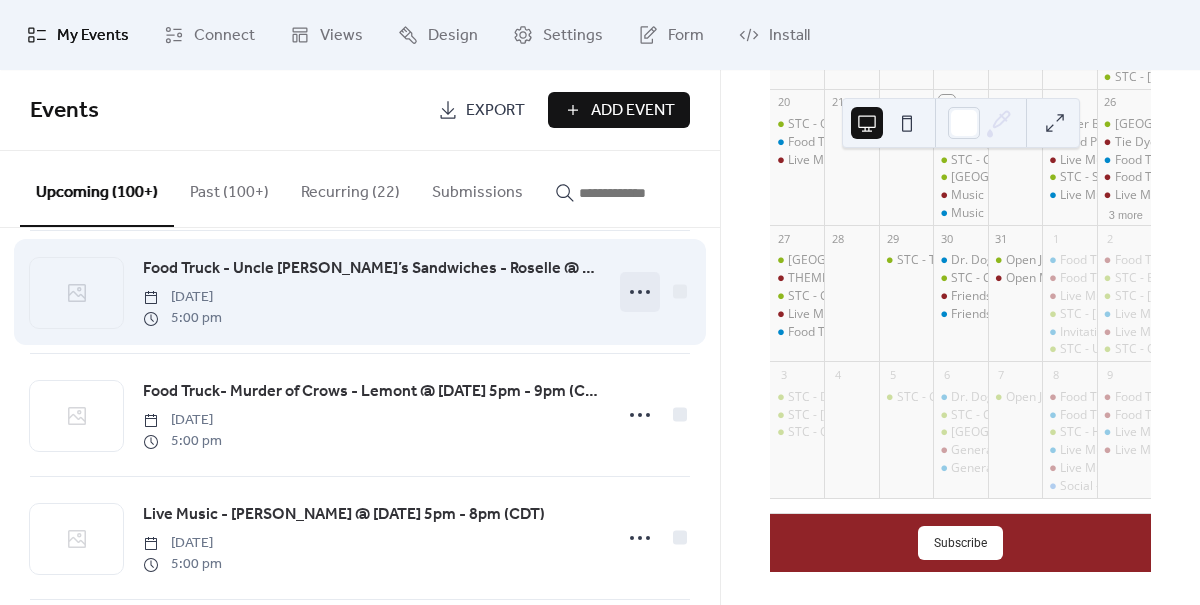 click 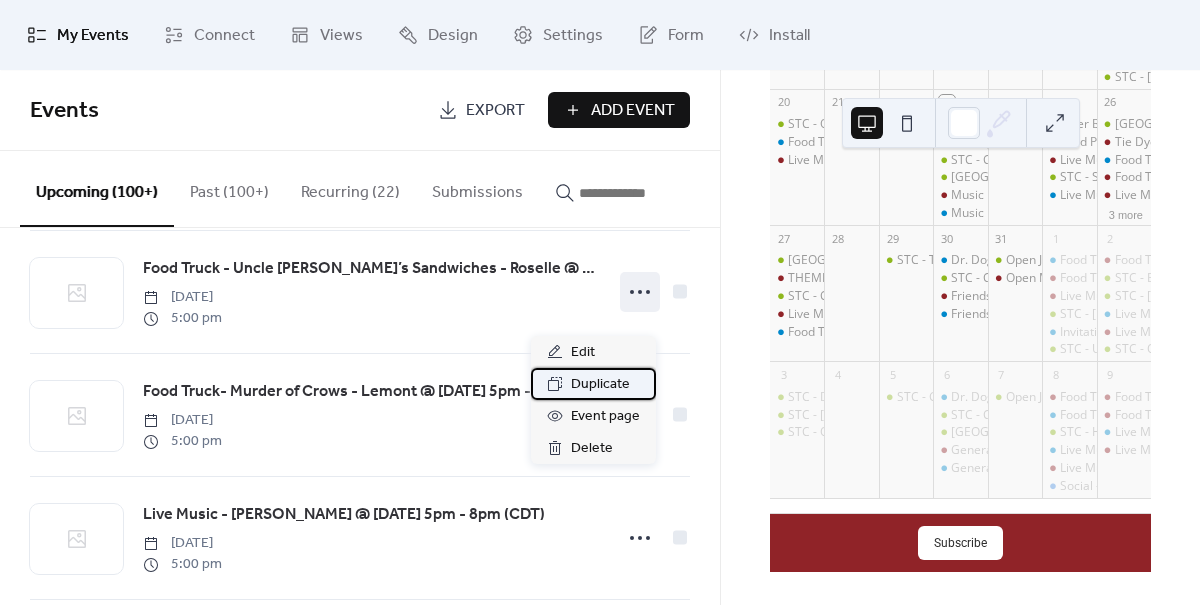 click on "Duplicate" at bounding box center (600, 385) 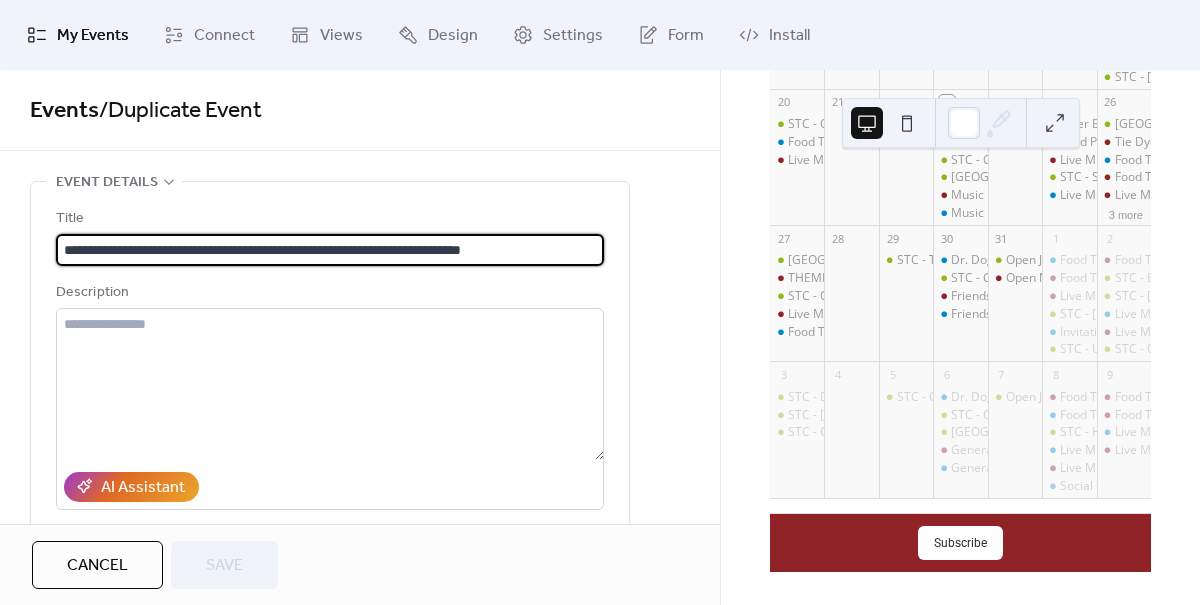 click on "**********" at bounding box center (330, 250) 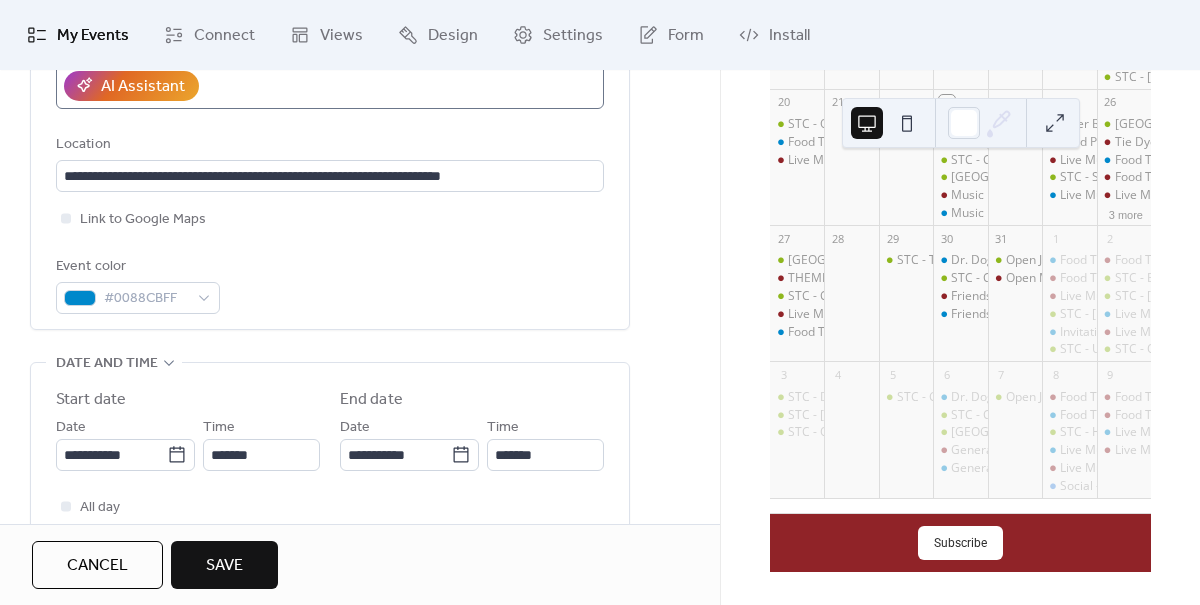 scroll, scrollTop: 413, scrollLeft: 0, axis: vertical 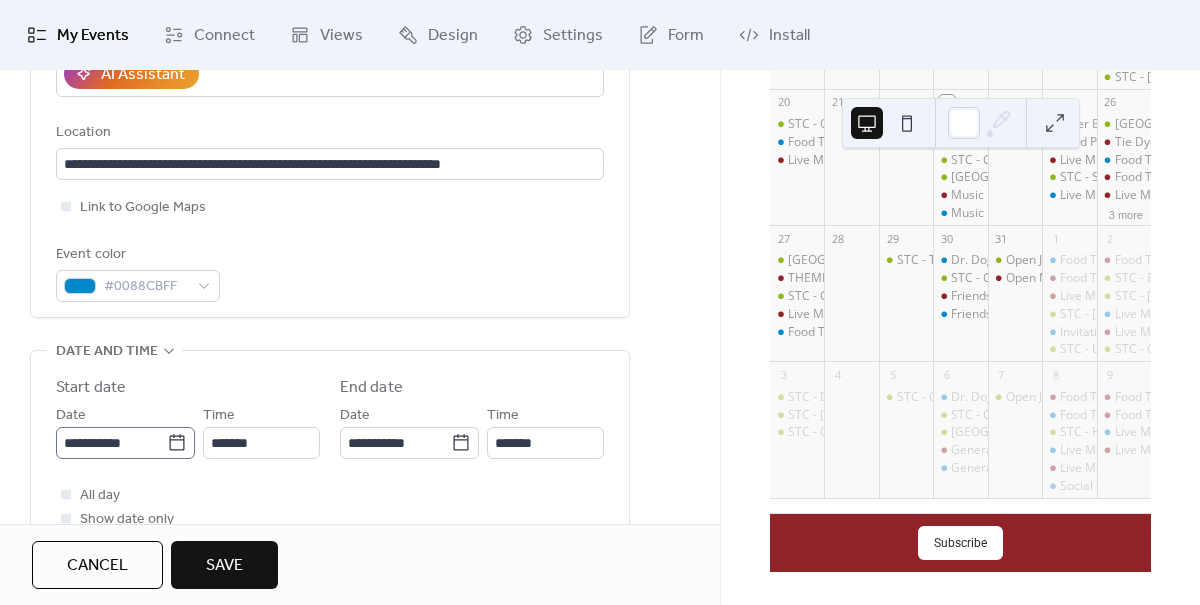 type on "**********" 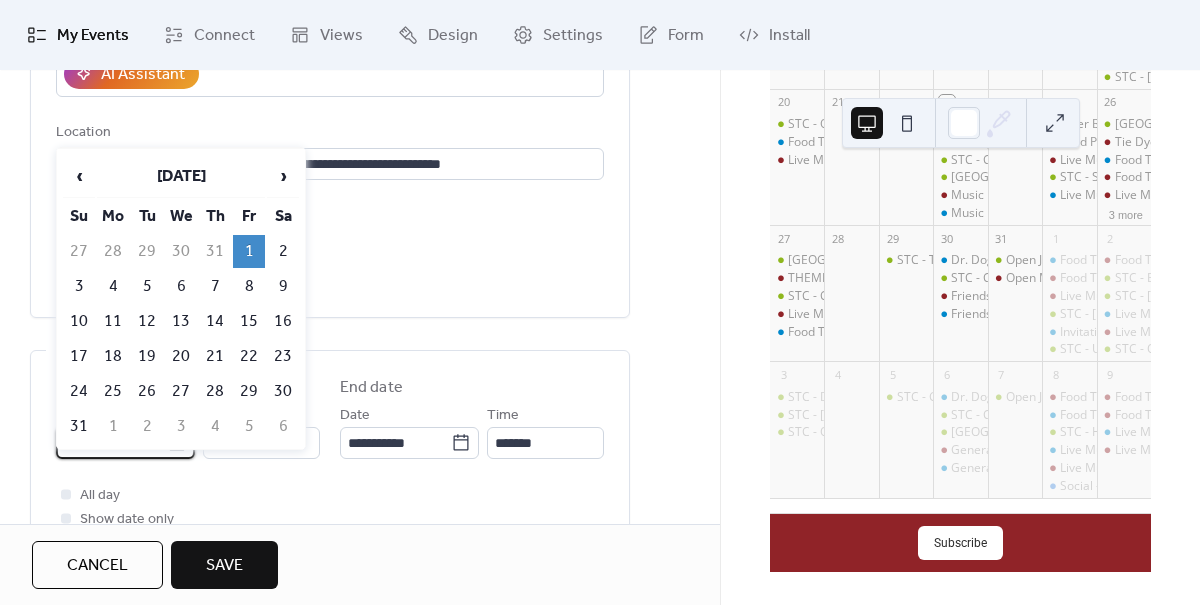 click on "**********" at bounding box center (111, 443) 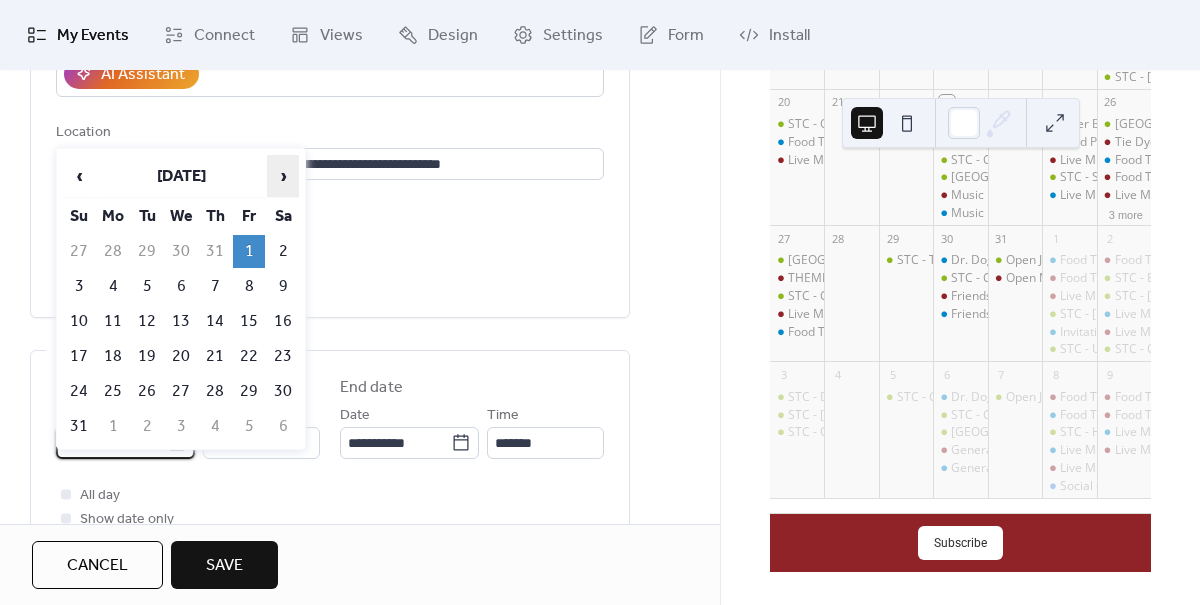 click on "›" at bounding box center [283, 176] 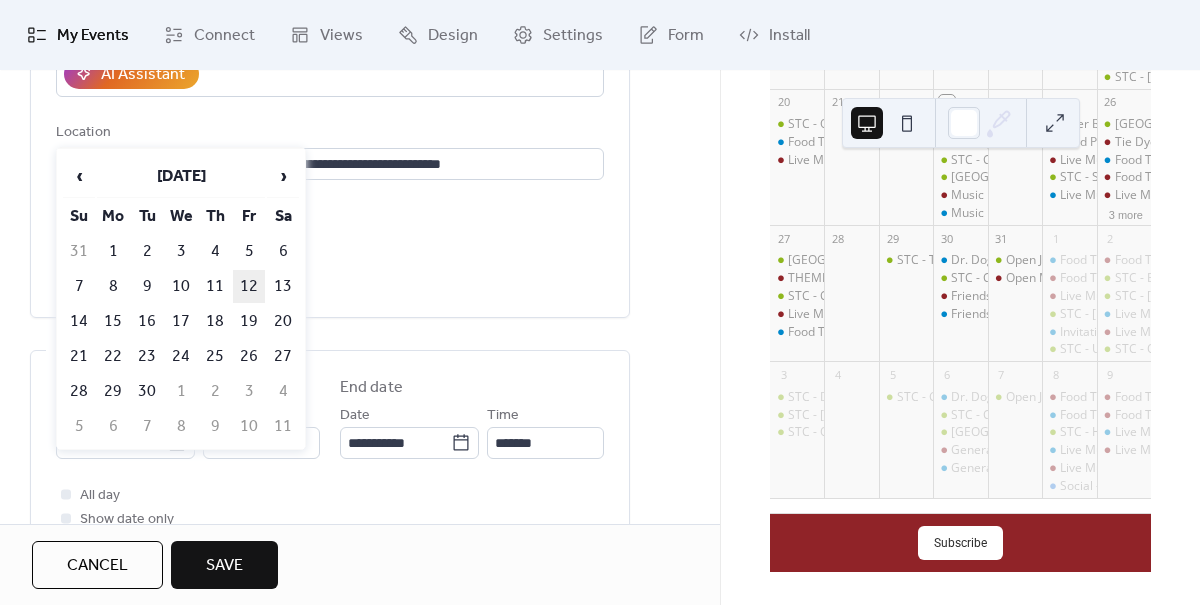 click on "12" at bounding box center (249, 286) 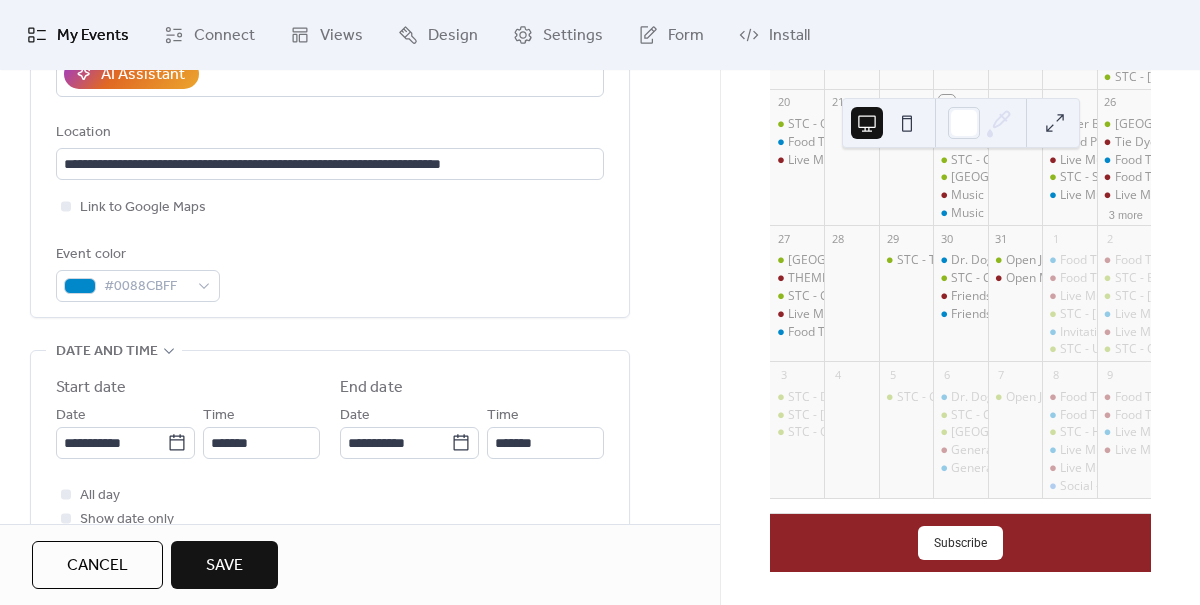 click on "Save" at bounding box center (224, 566) 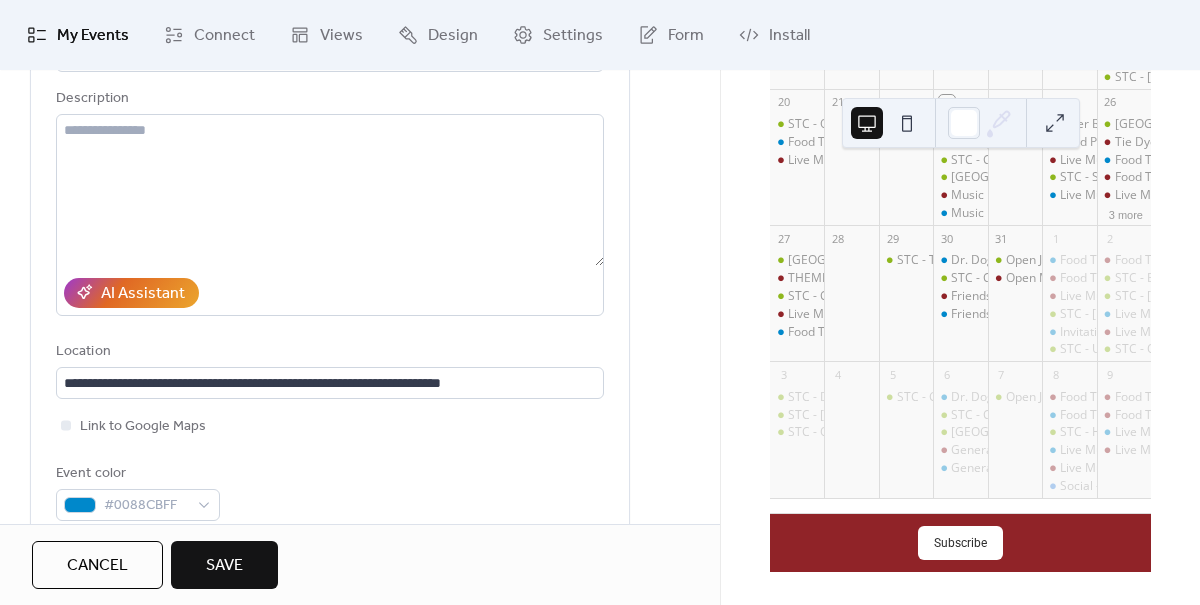 scroll, scrollTop: 0, scrollLeft: 0, axis: both 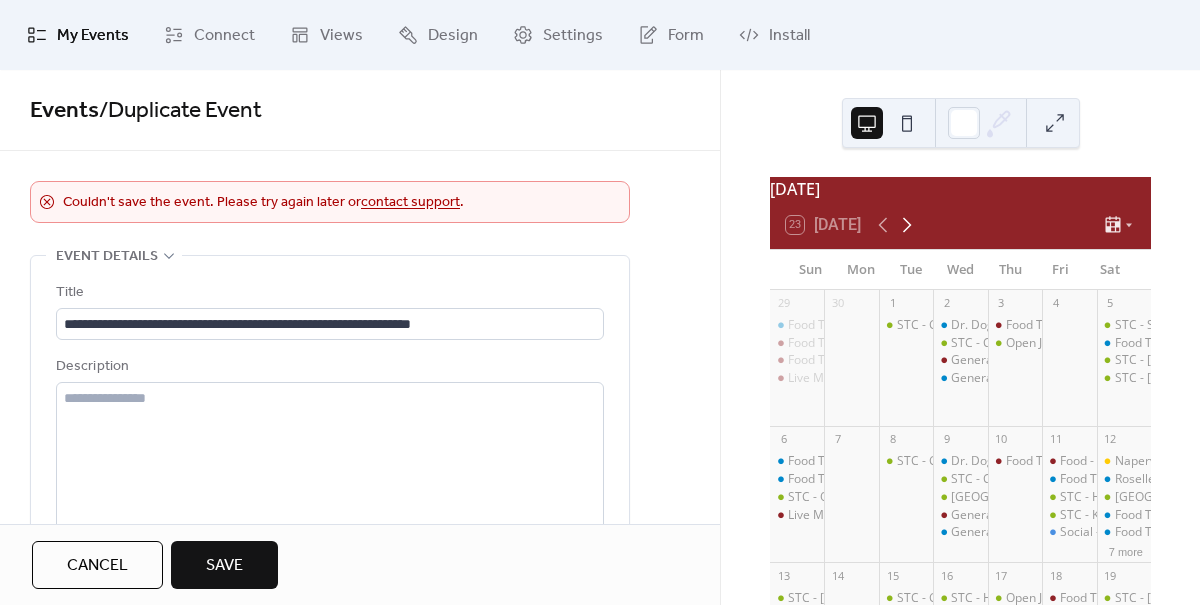 click 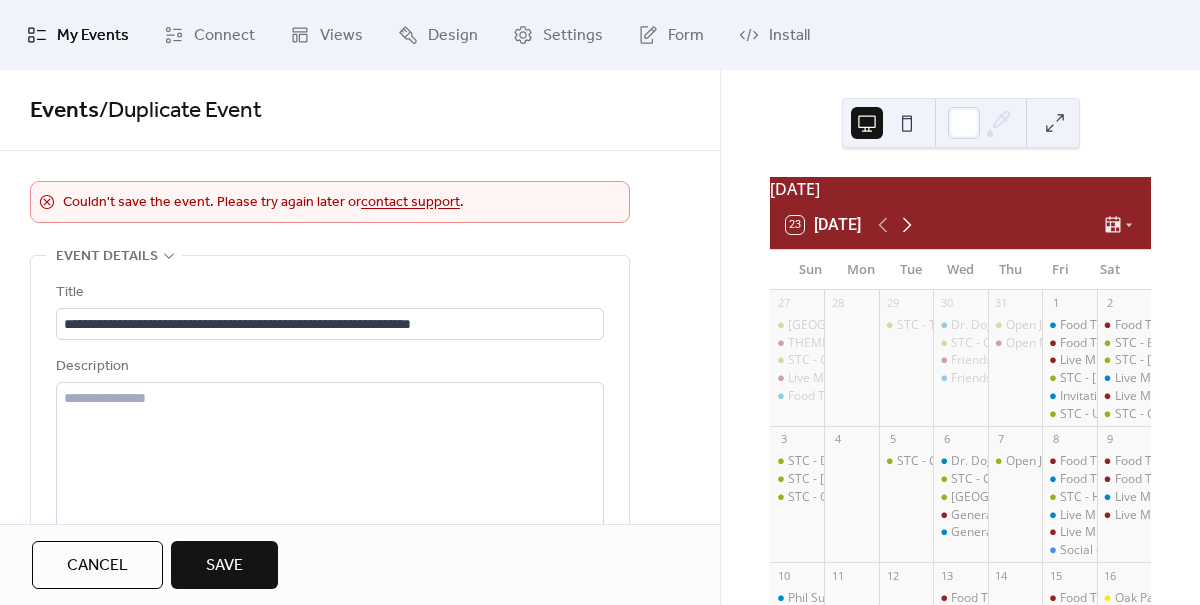 click 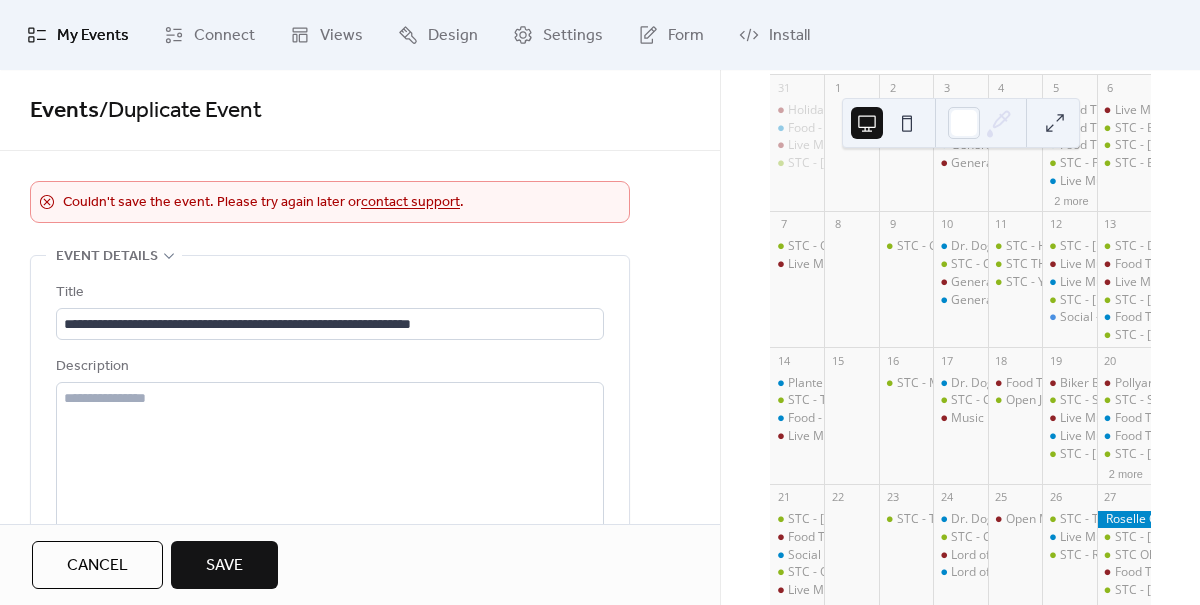 scroll, scrollTop: 0, scrollLeft: 0, axis: both 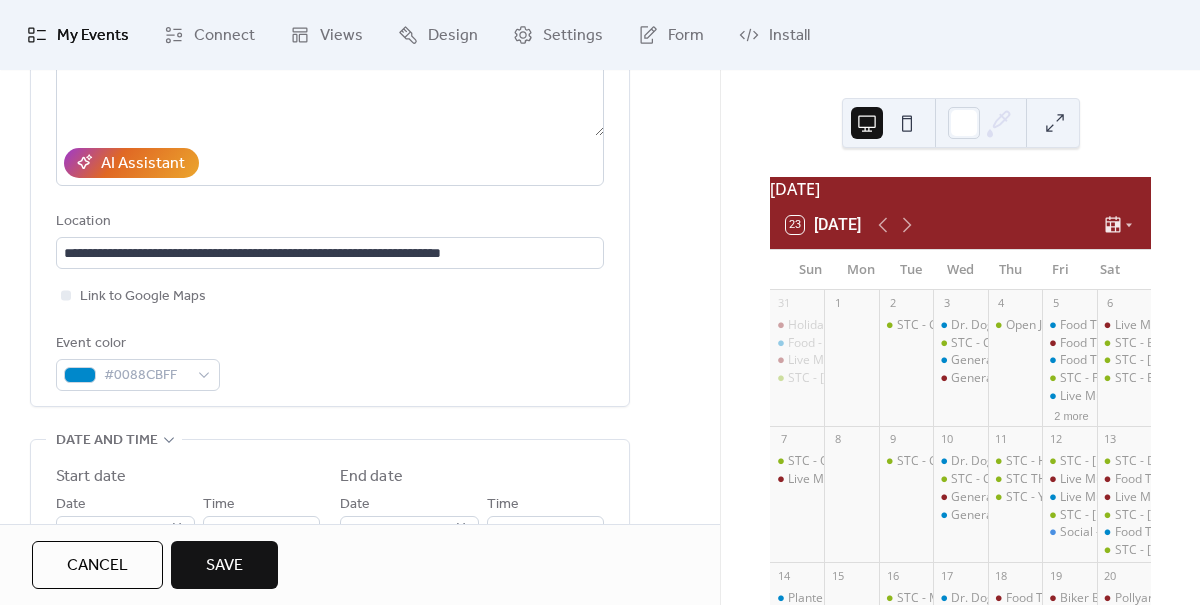 click on "Save" at bounding box center [224, 566] 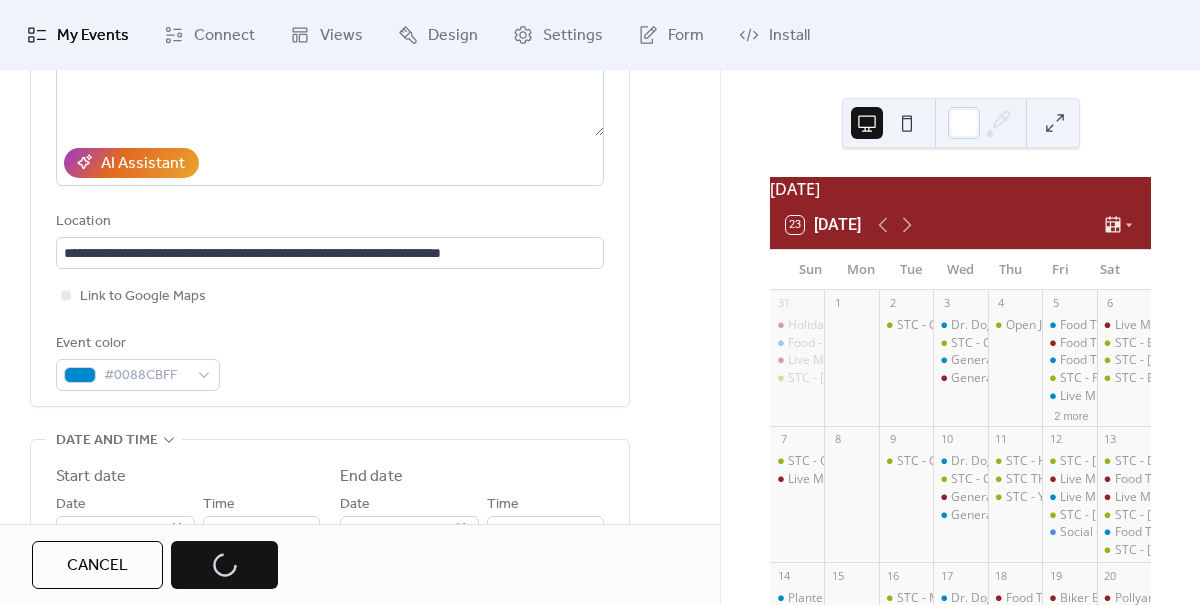 scroll, scrollTop: 0, scrollLeft: 0, axis: both 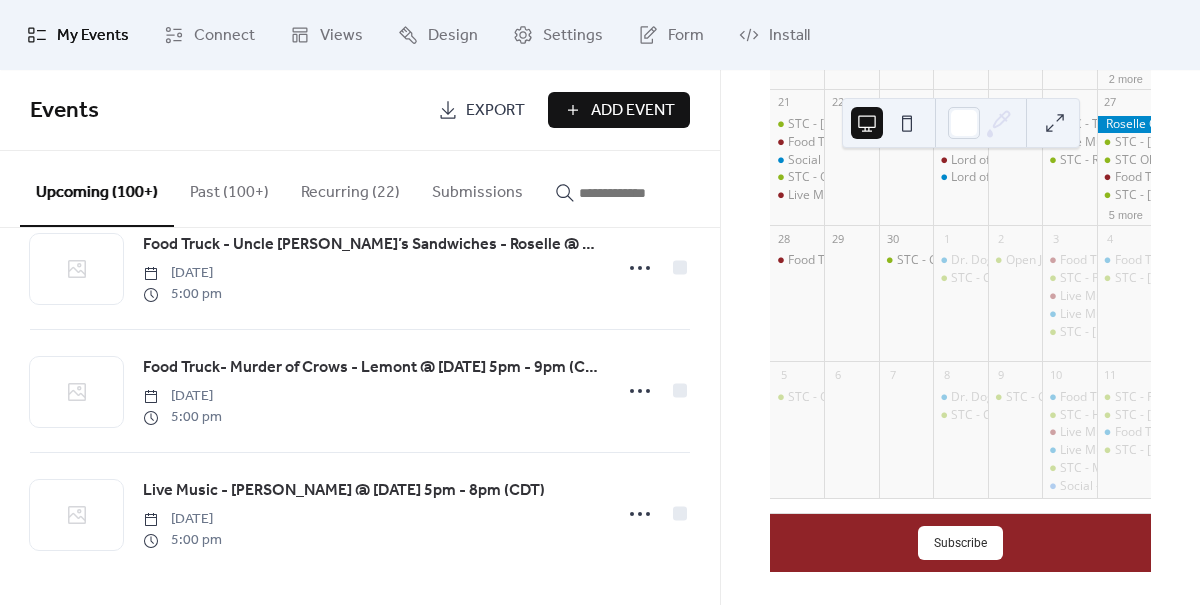 click on "Upcoming (100+)" at bounding box center [97, 189] 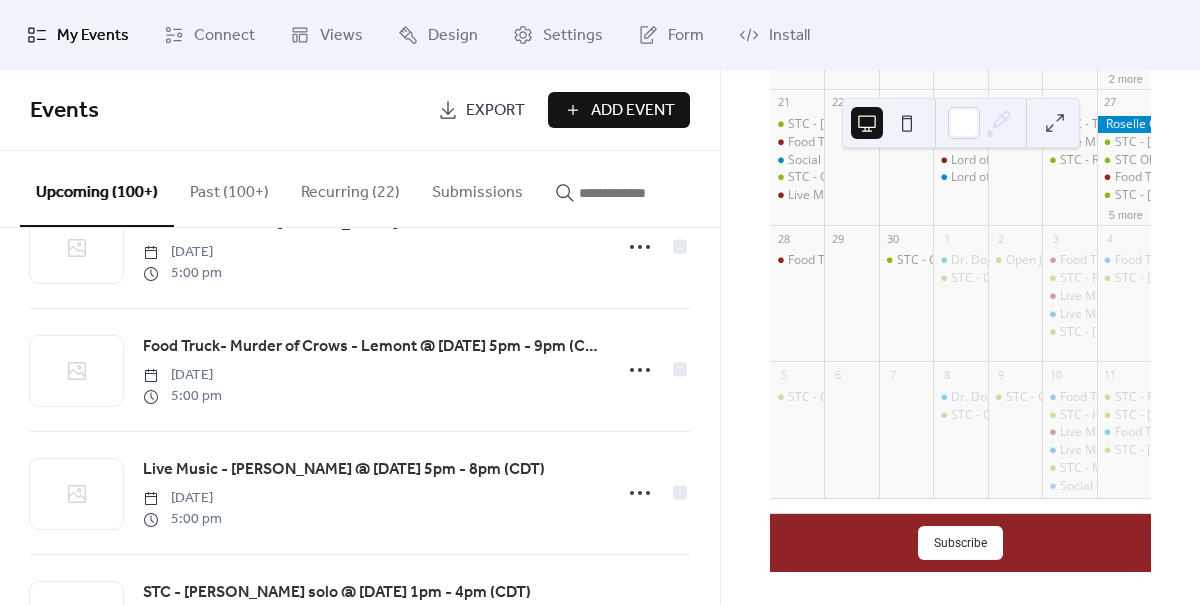 scroll, scrollTop: 3393, scrollLeft: 0, axis: vertical 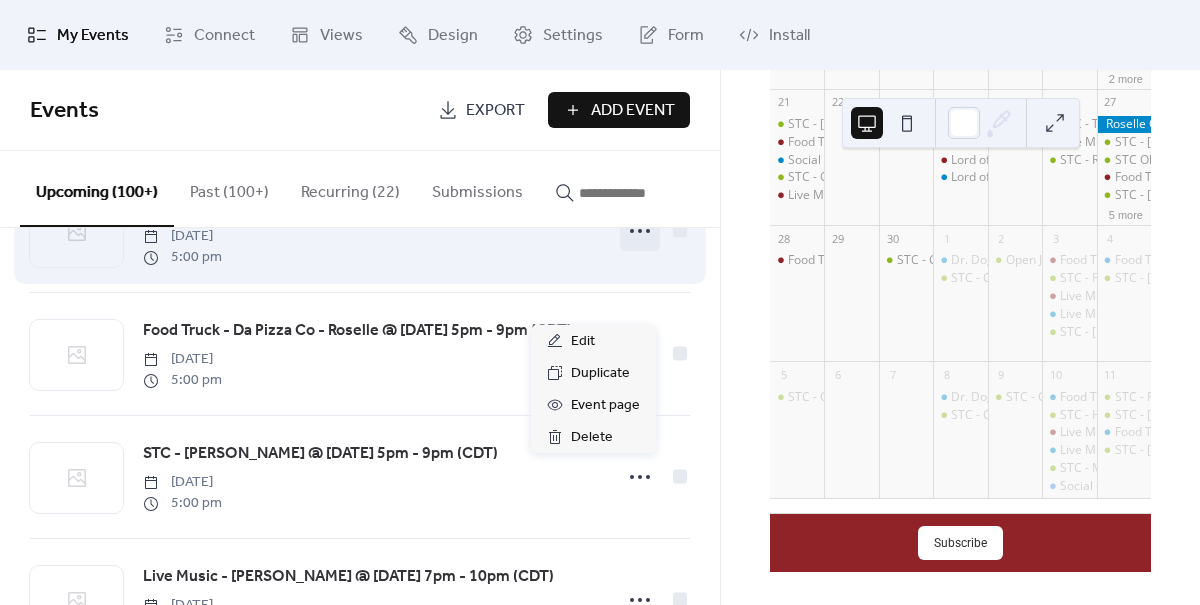 click 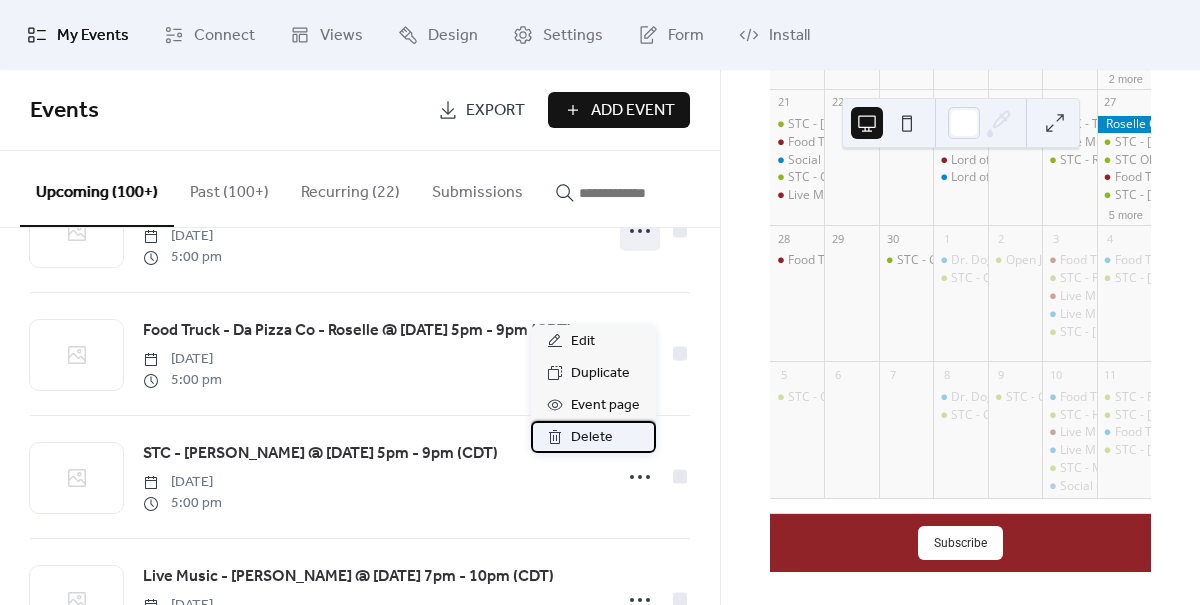 click on "Delete" at bounding box center [592, 438] 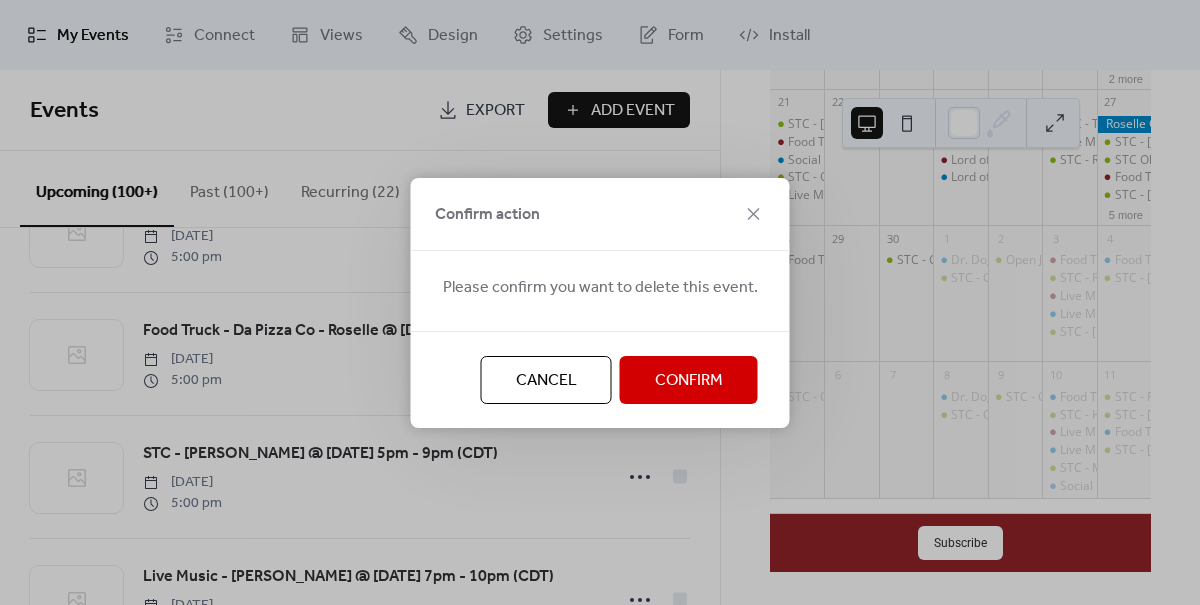 click on "Confirm" at bounding box center [689, 381] 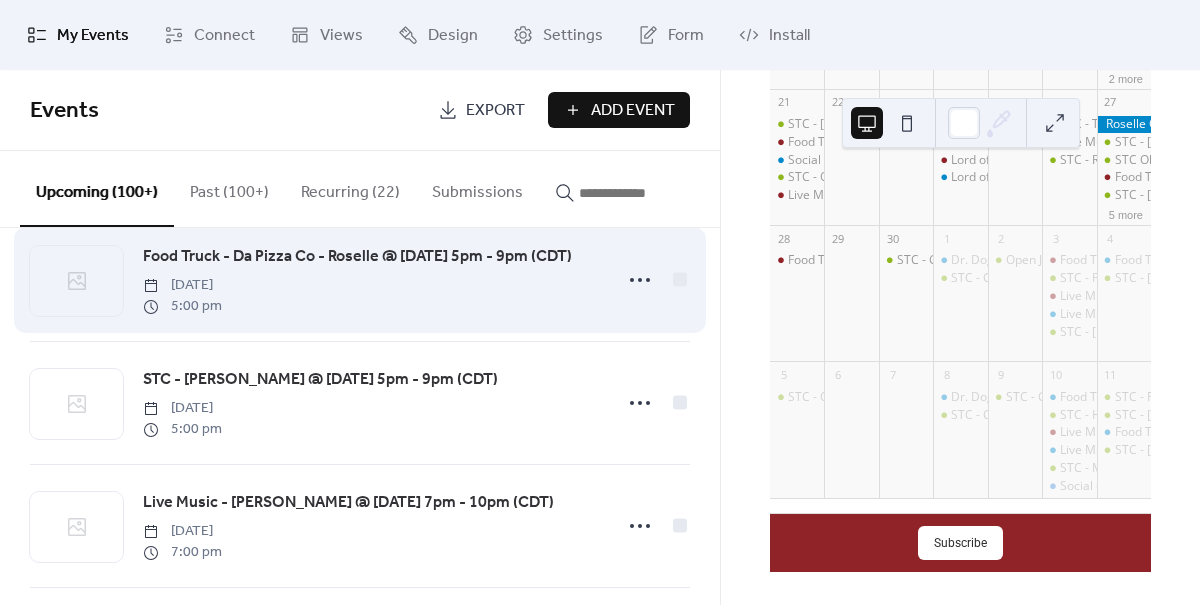 scroll, scrollTop: 15782, scrollLeft: 0, axis: vertical 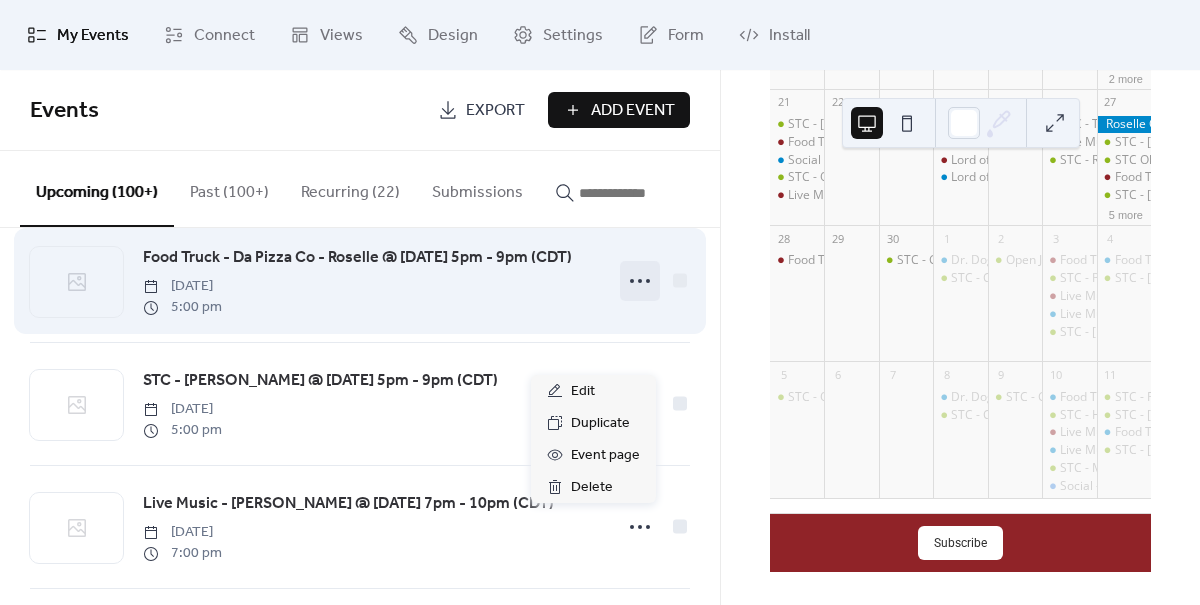 click 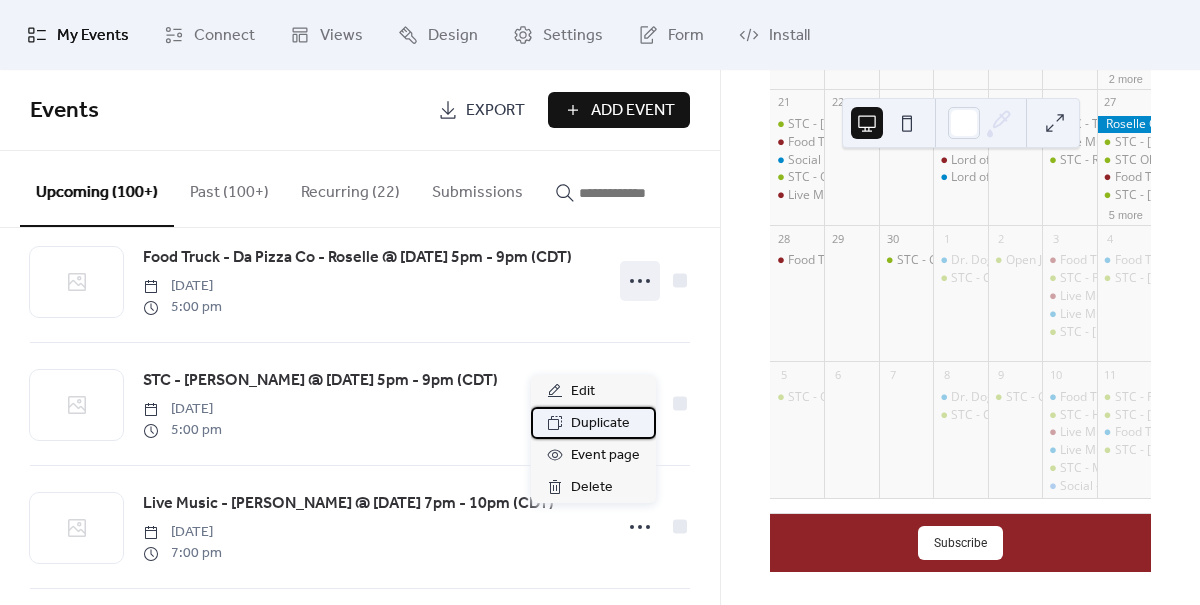 click on "Duplicate" at bounding box center (600, 424) 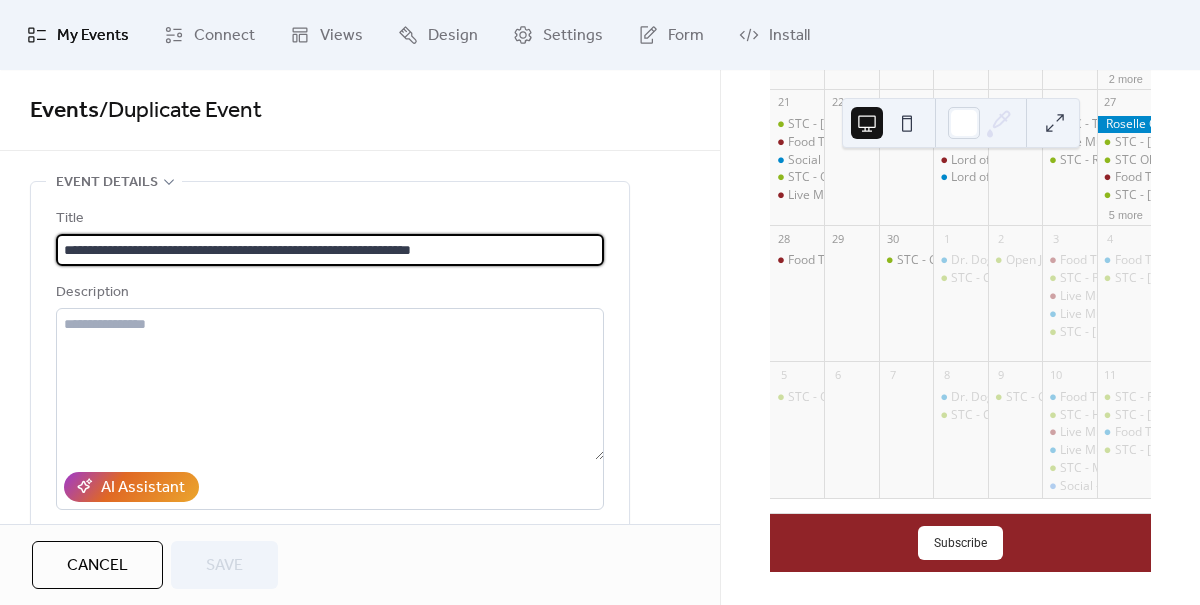 click on "**********" at bounding box center (330, 250) 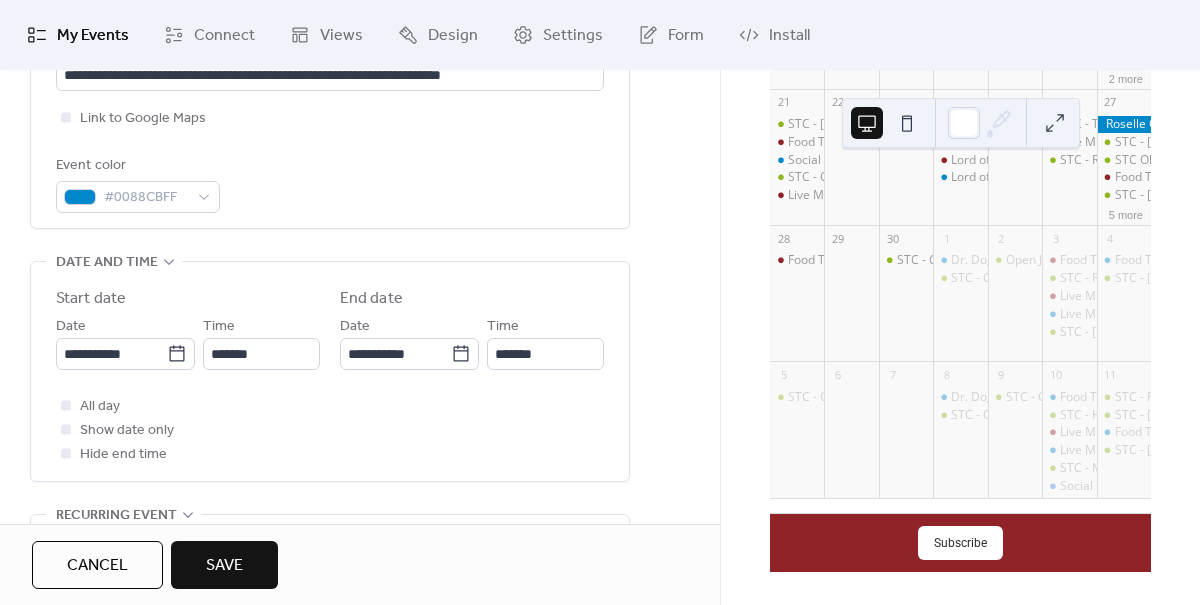 scroll, scrollTop: 724, scrollLeft: 0, axis: vertical 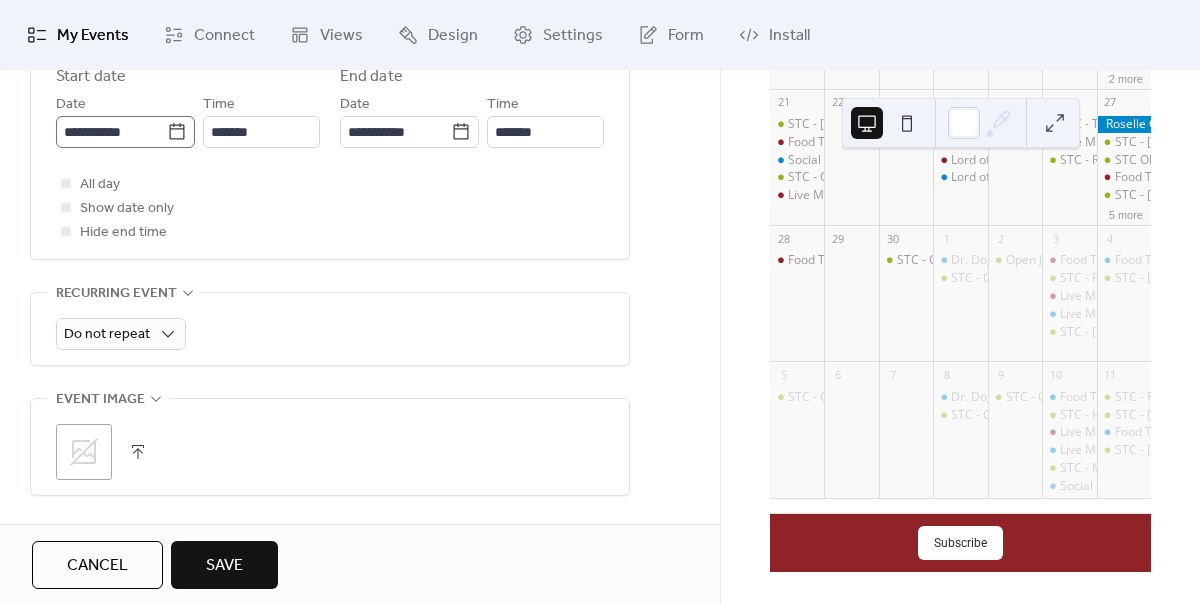 type on "**********" 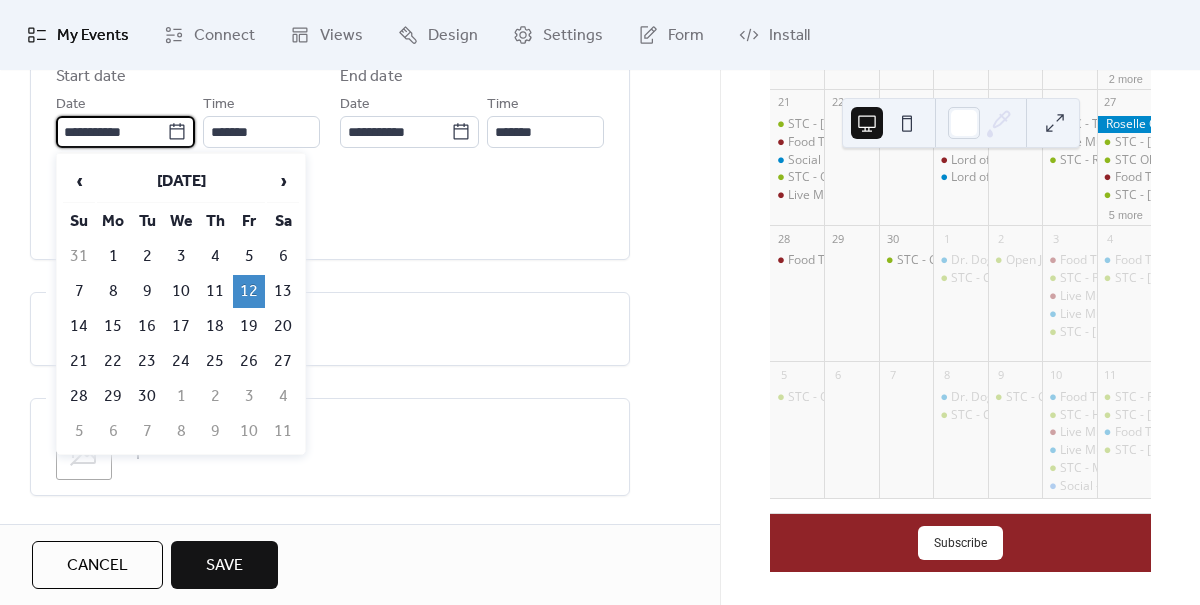 click on "**********" at bounding box center [111, 132] 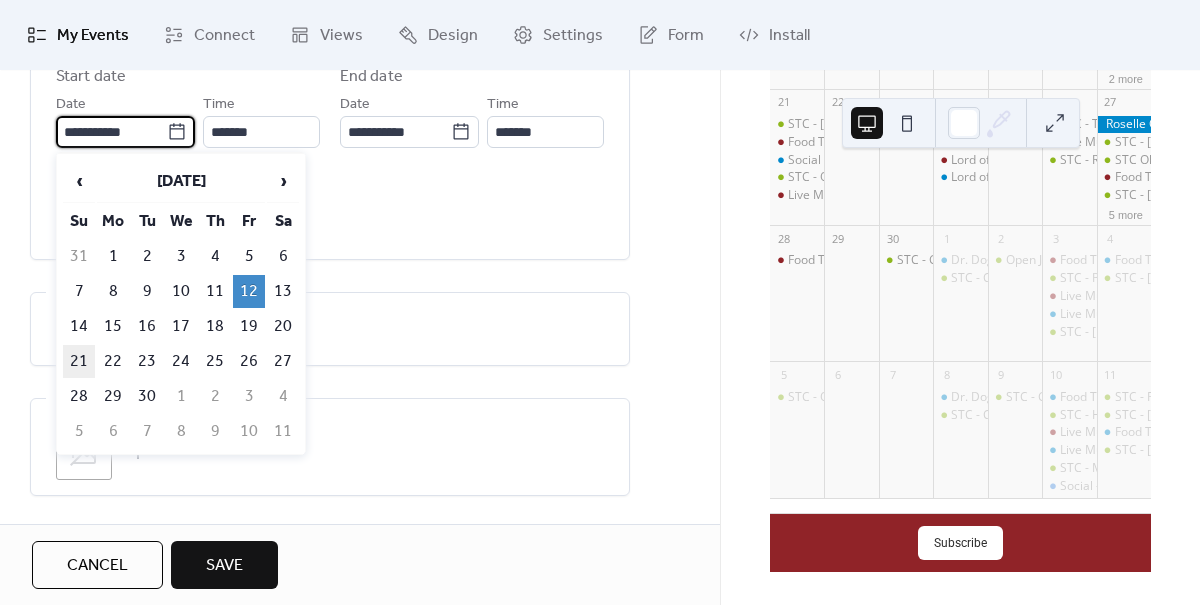click on "21" at bounding box center (79, 361) 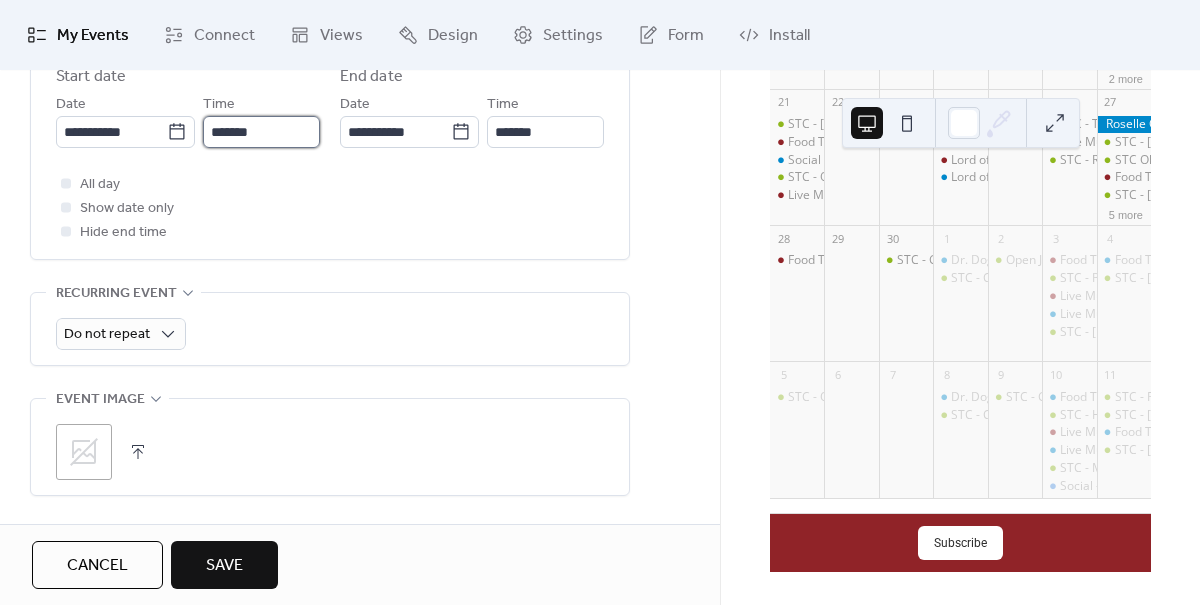 click on "*******" at bounding box center (261, 132) 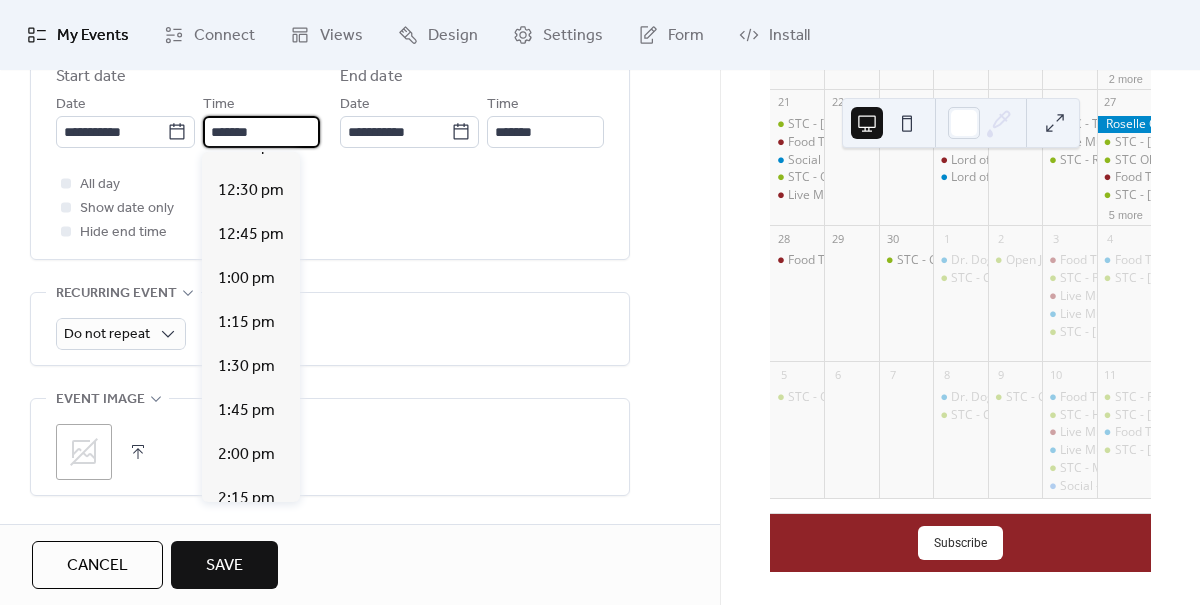 scroll, scrollTop: 2148, scrollLeft: 0, axis: vertical 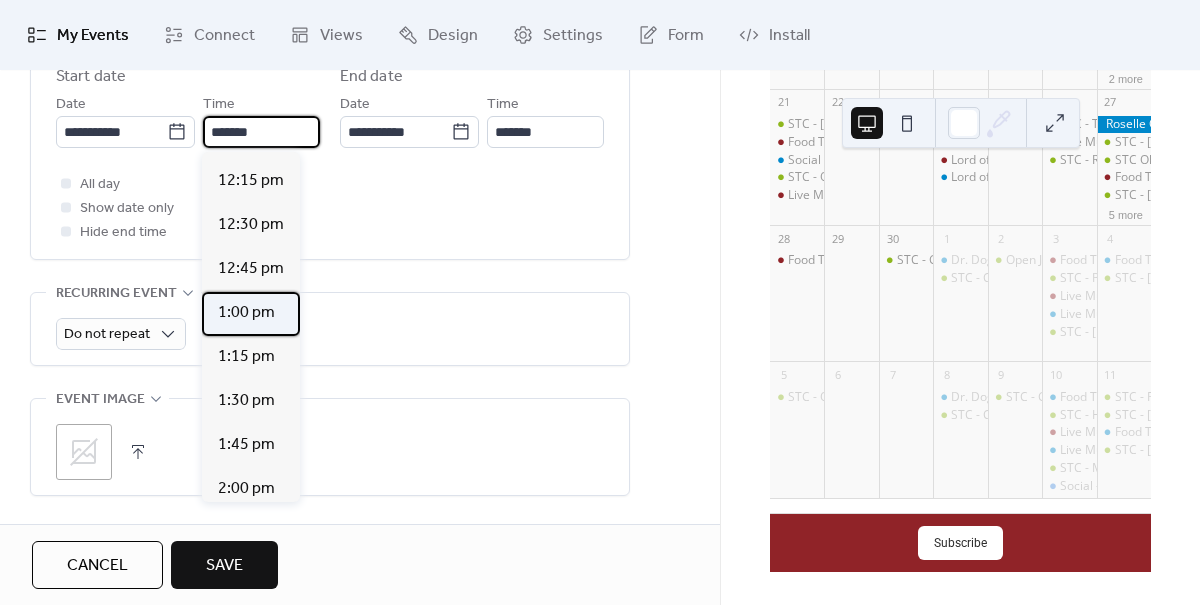 click on "1:00 pm" at bounding box center (246, 313) 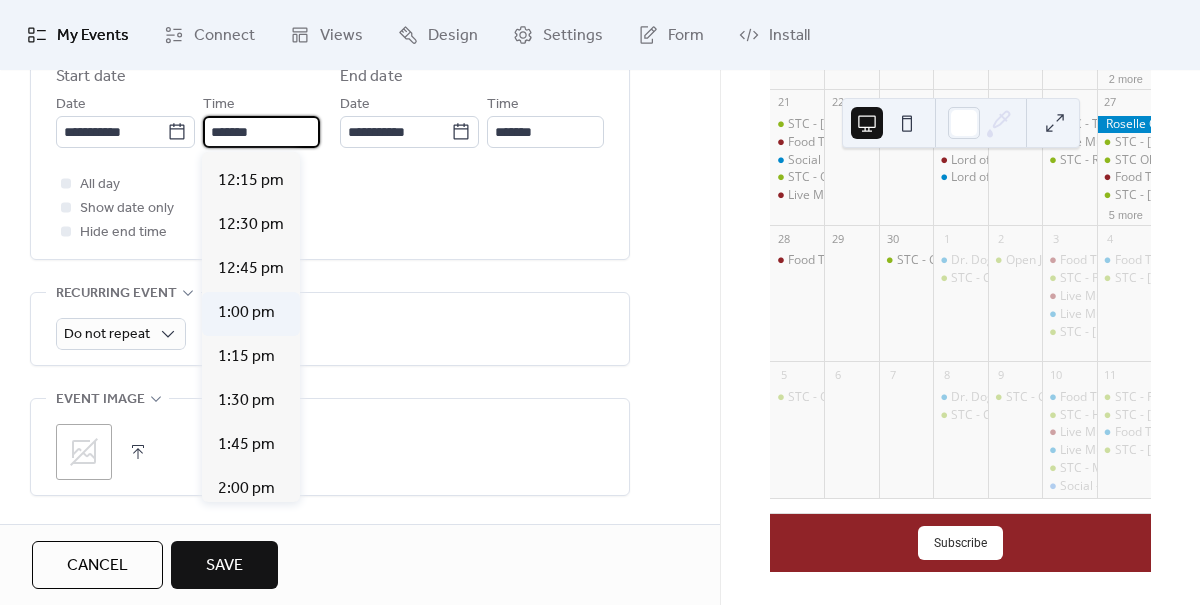 type on "*******" 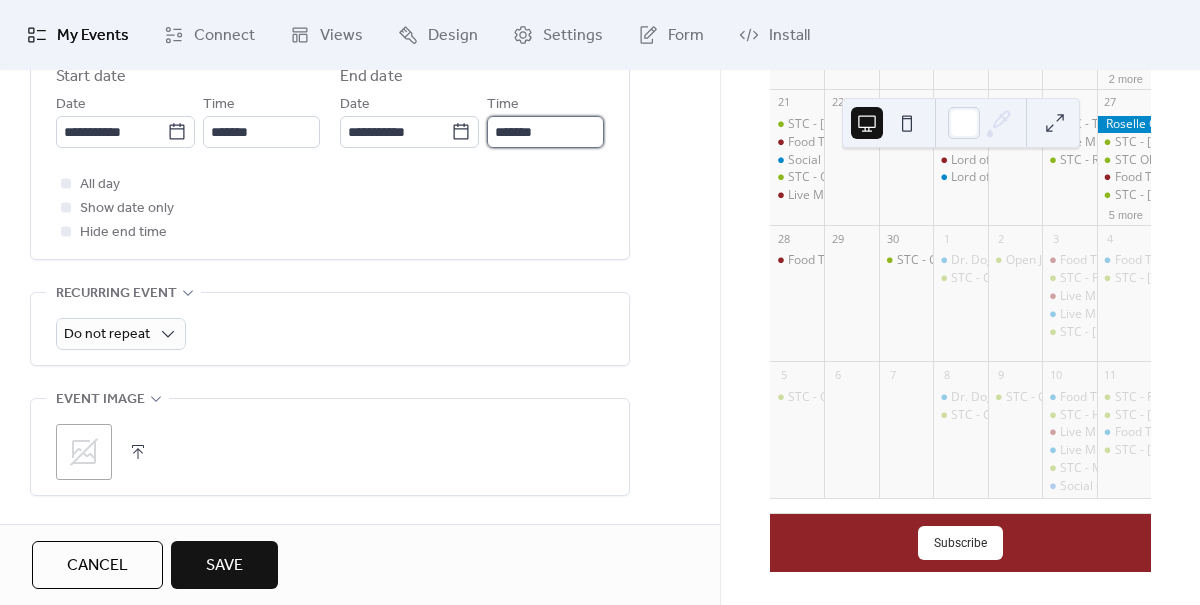 click on "*******" at bounding box center (545, 132) 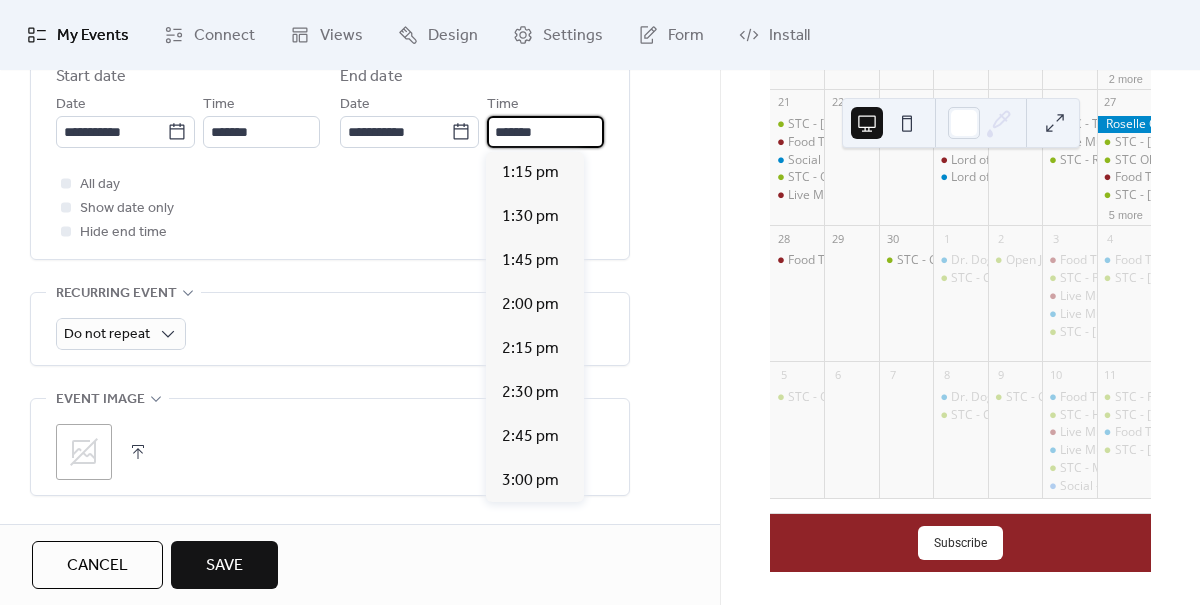 scroll, scrollTop: 660, scrollLeft: 0, axis: vertical 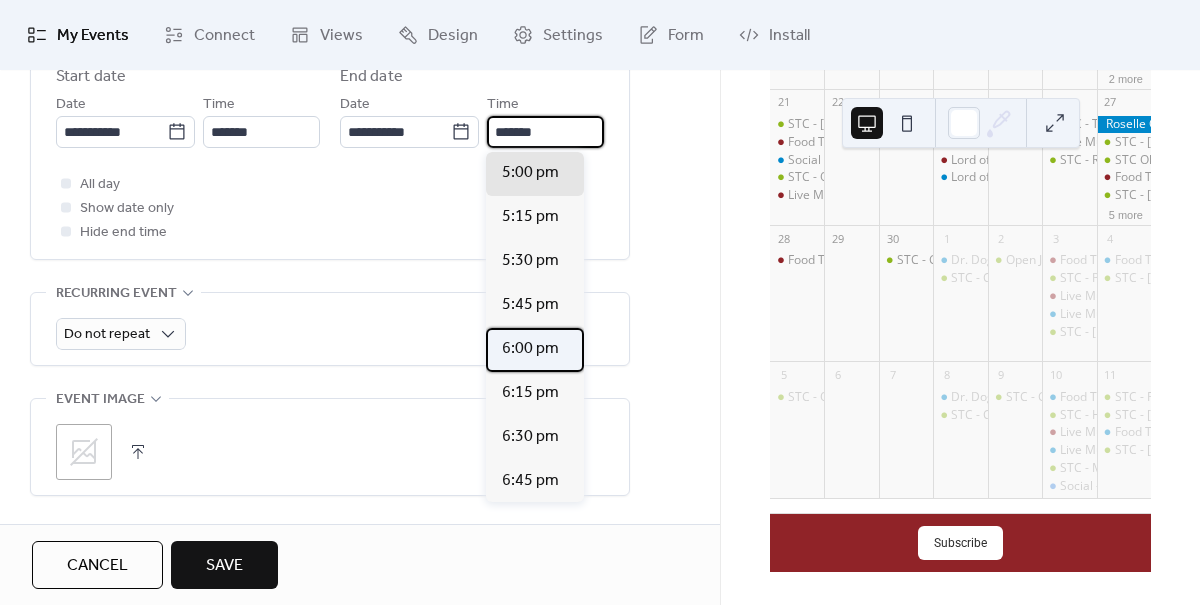 click on "6:00 pm" at bounding box center (530, 349) 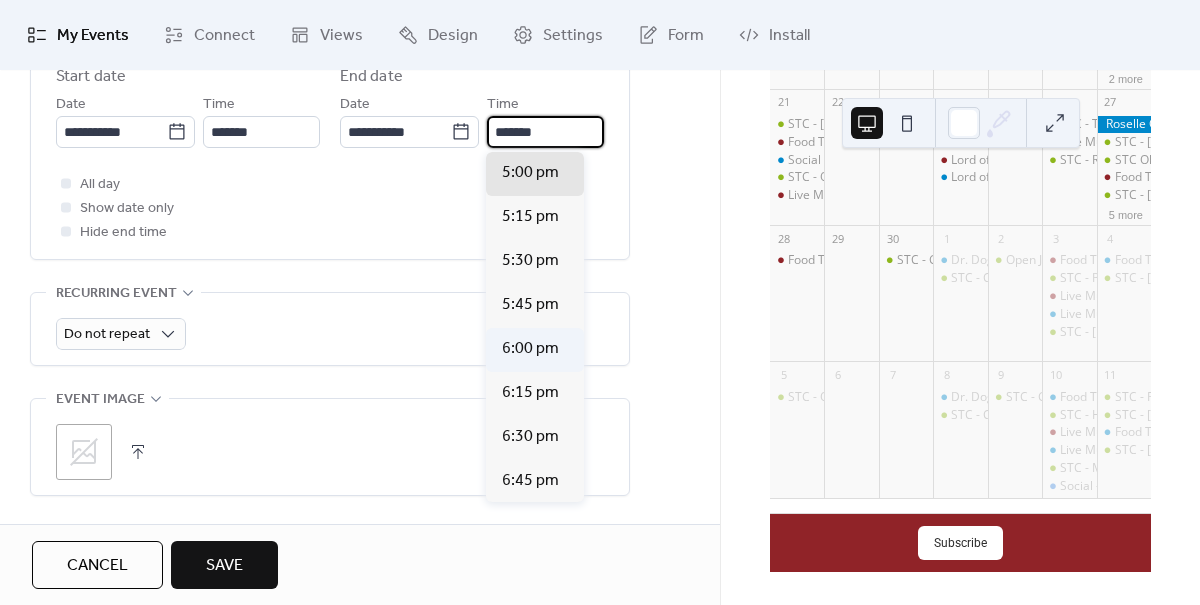 type on "*******" 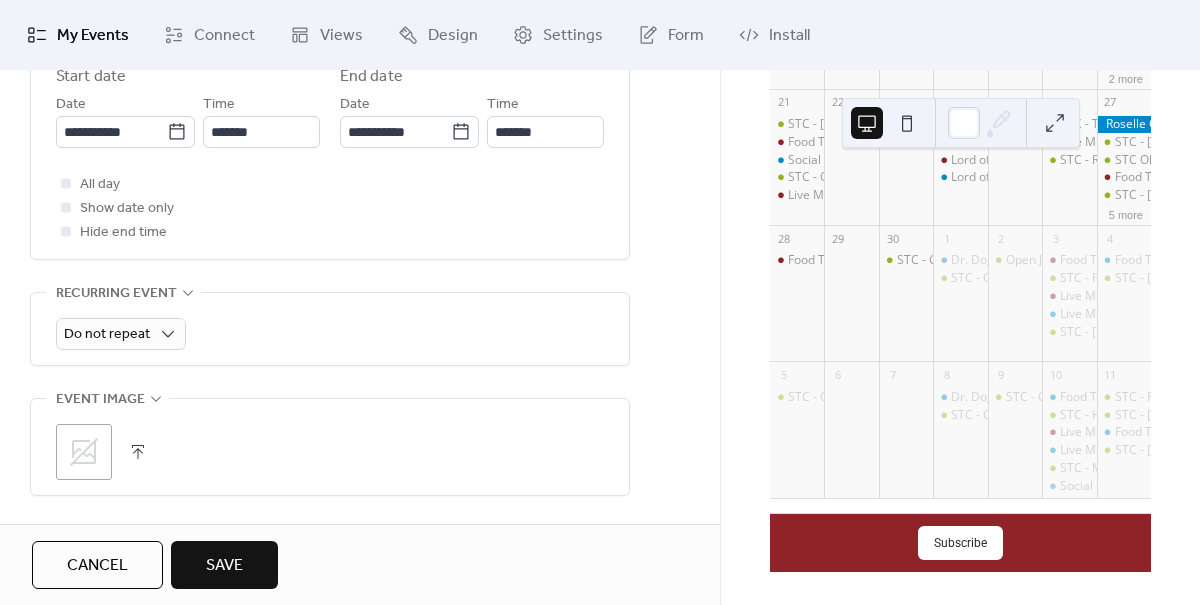 click on "Save" at bounding box center [224, 566] 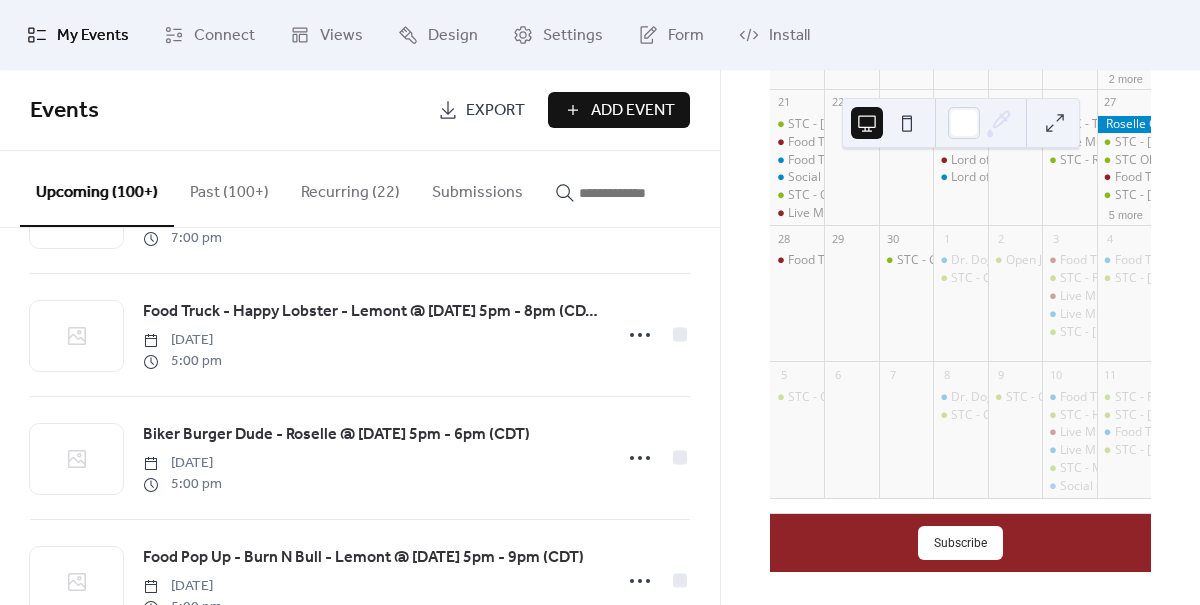 scroll, scrollTop: 369, scrollLeft: 0, axis: vertical 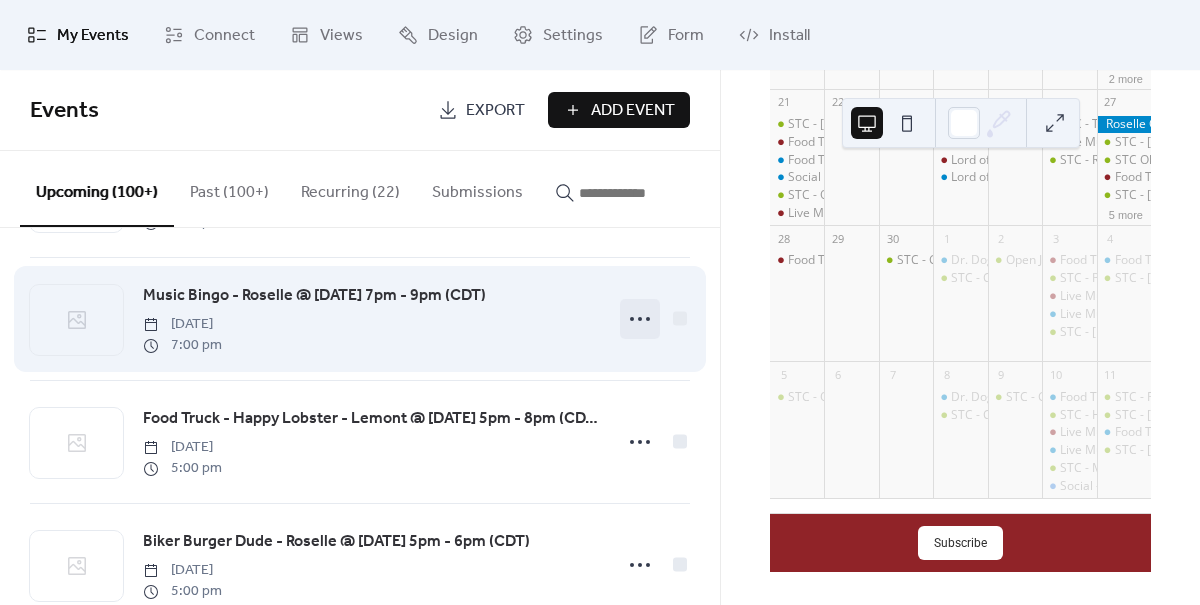 click 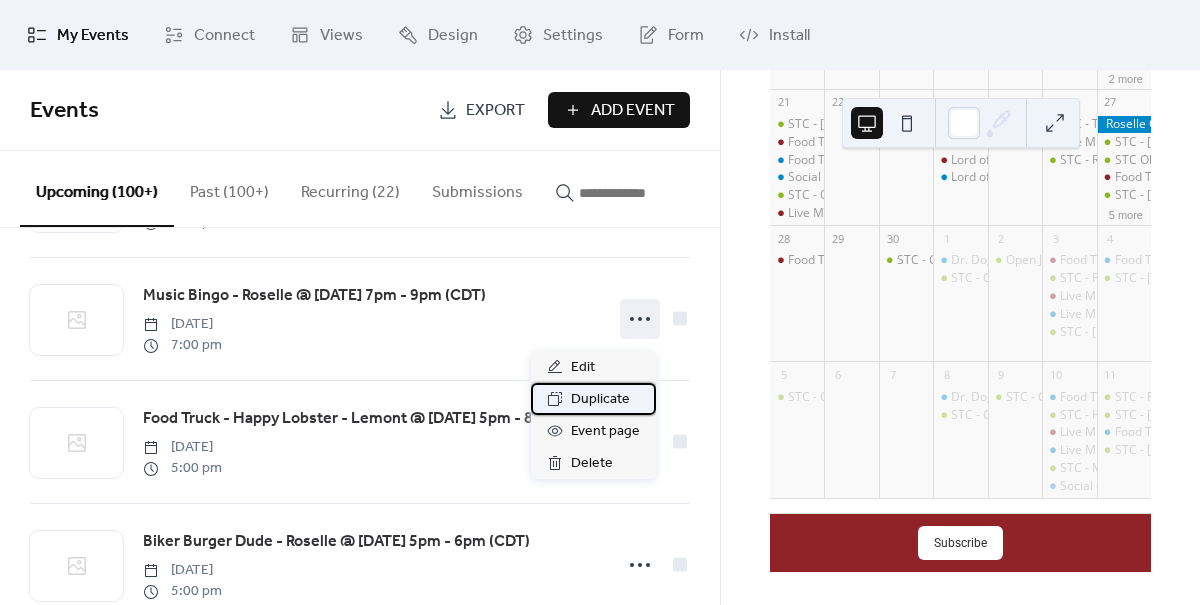 click on "Duplicate" at bounding box center (600, 400) 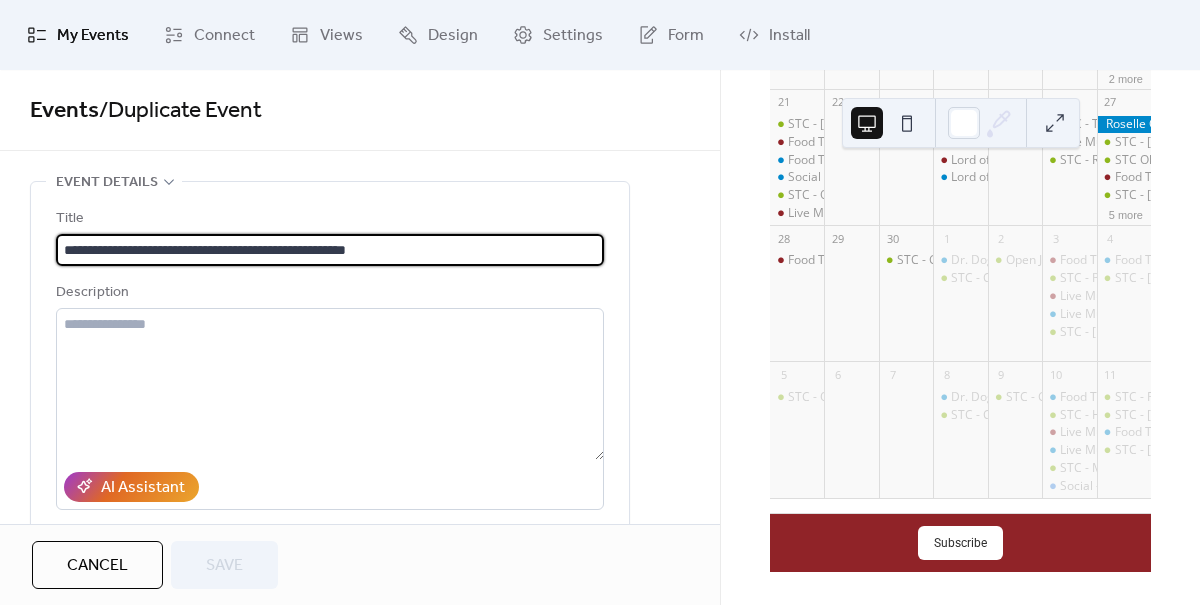 click on "**********" at bounding box center (330, 250) 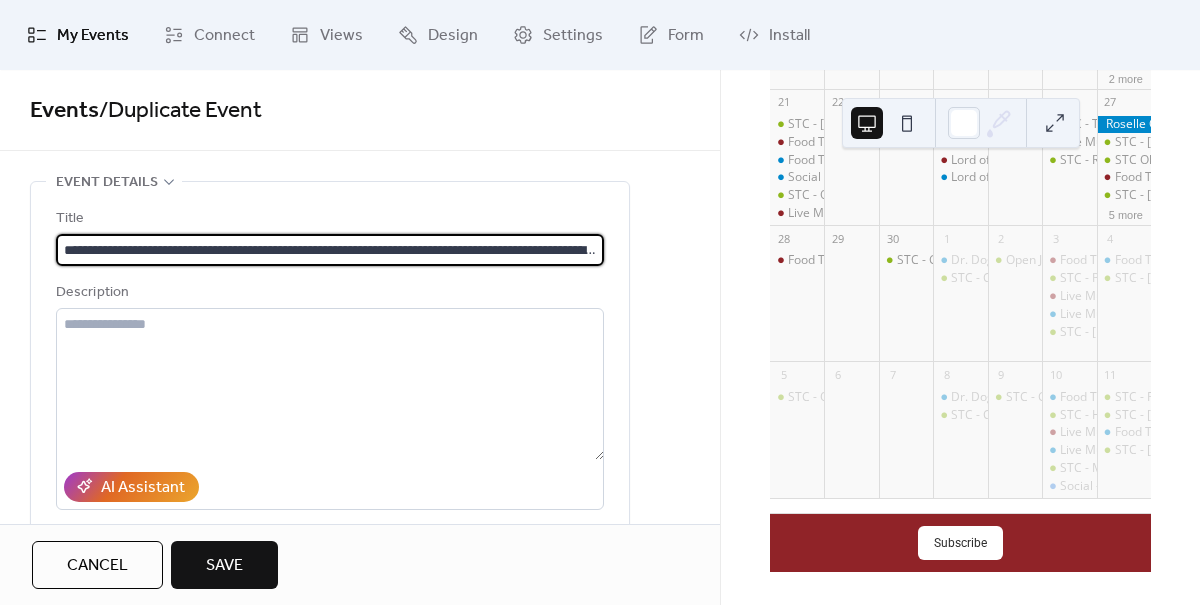 scroll, scrollTop: 0, scrollLeft: 295, axis: horizontal 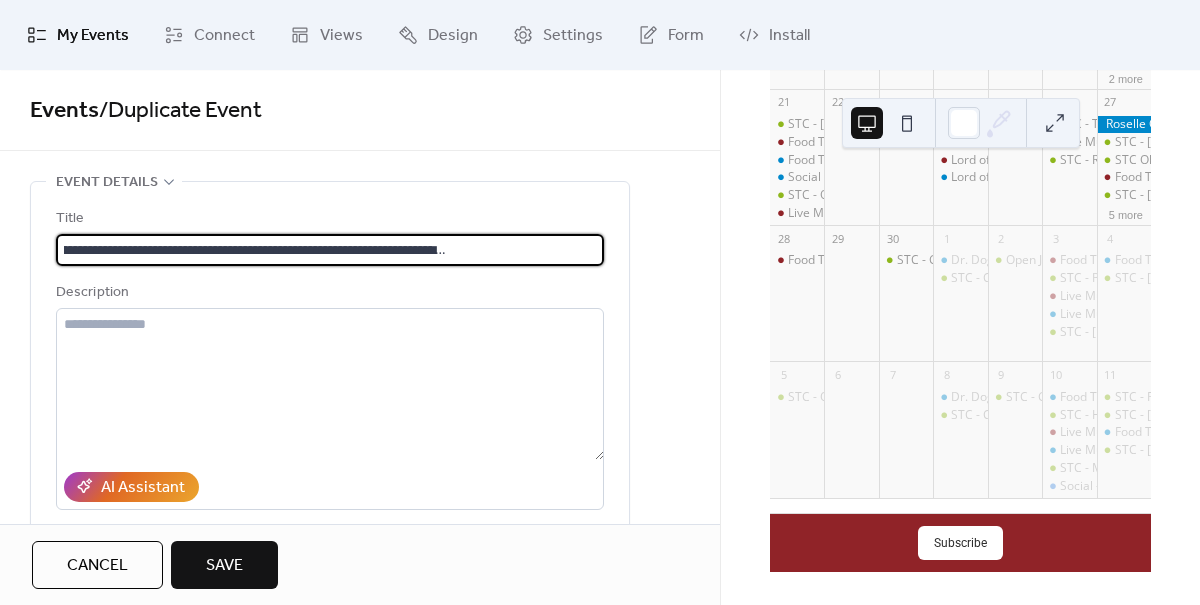 click on "**********" at bounding box center [330, 250] 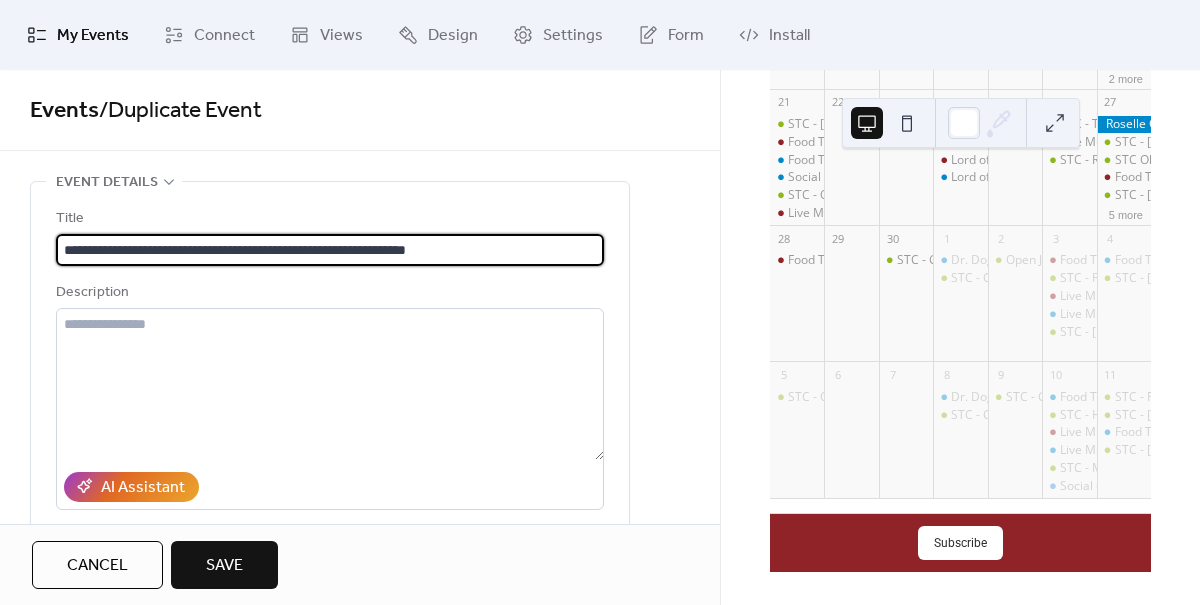 scroll, scrollTop: 0, scrollLeft: 0, axis: both 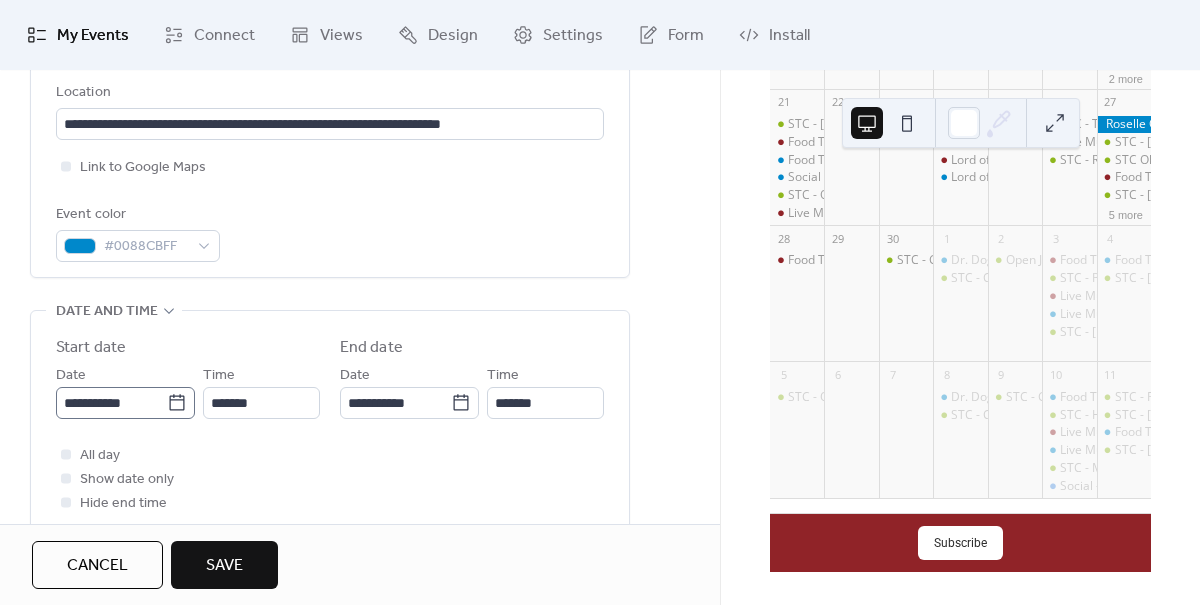 type on "**********" 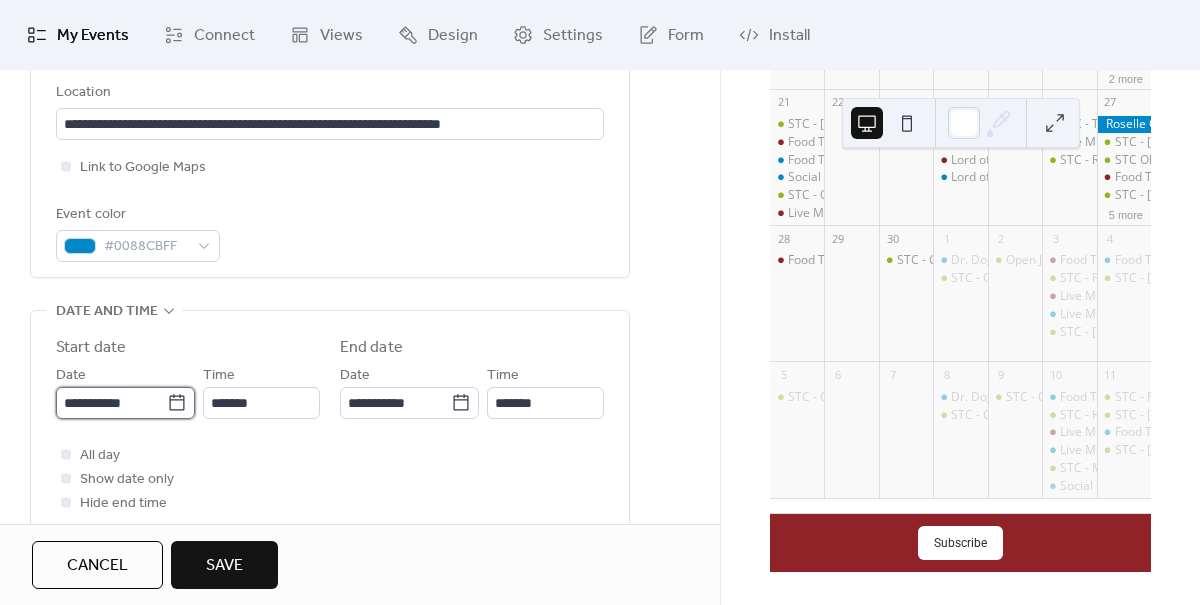 click on "**********" at bounding box center [111, 403] 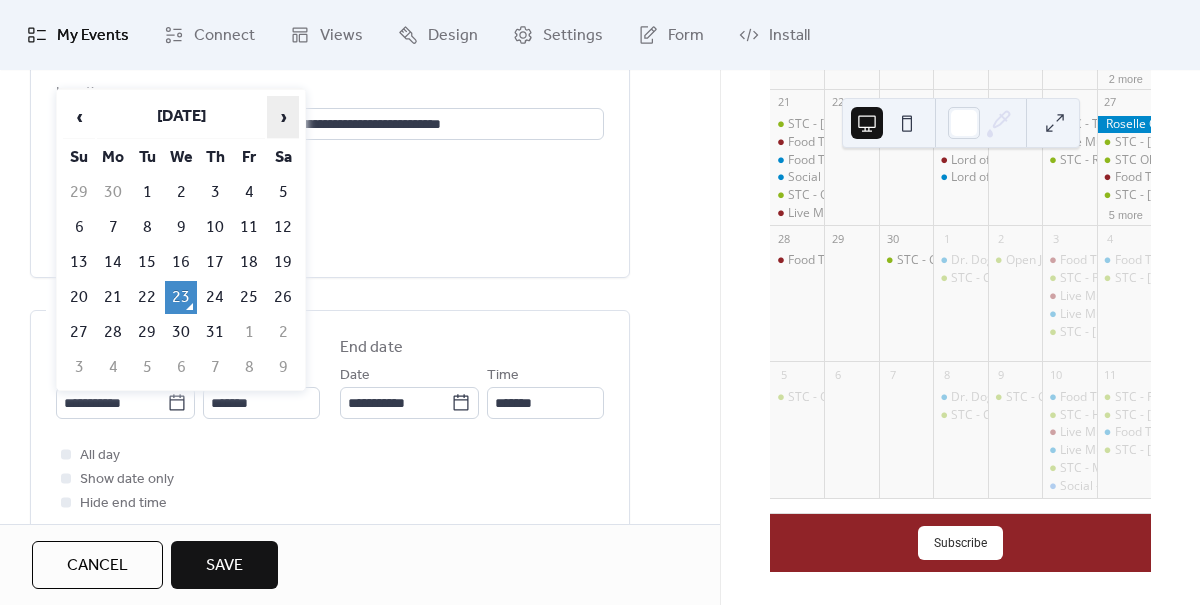 click on "›" at bounding box center [283, 117] 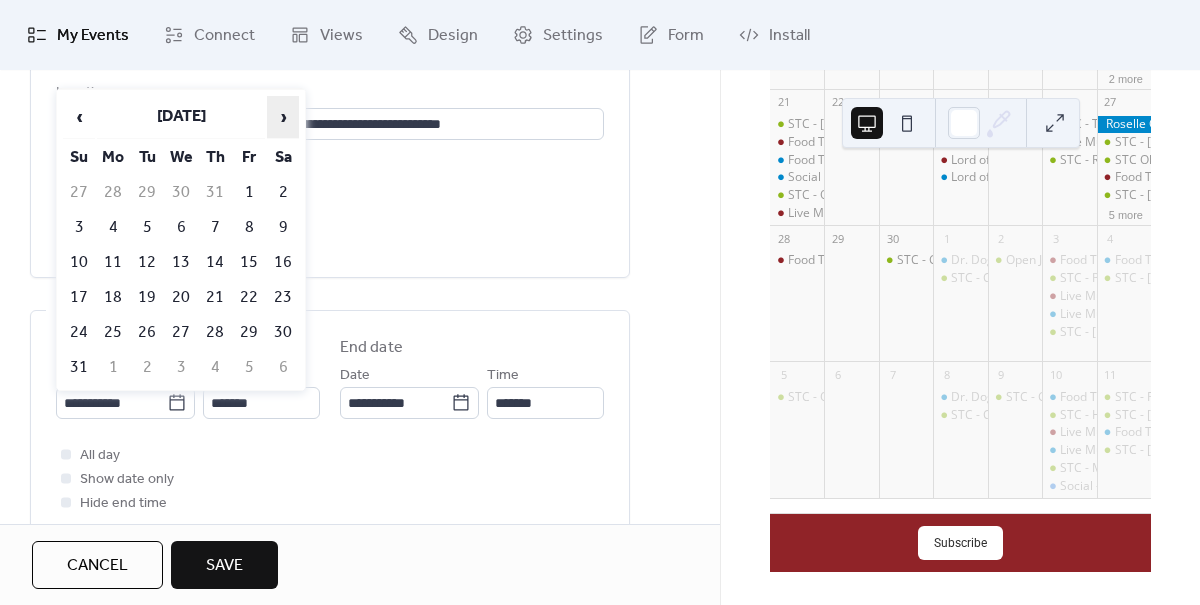 click on "›" at bounding box center (283, 117) 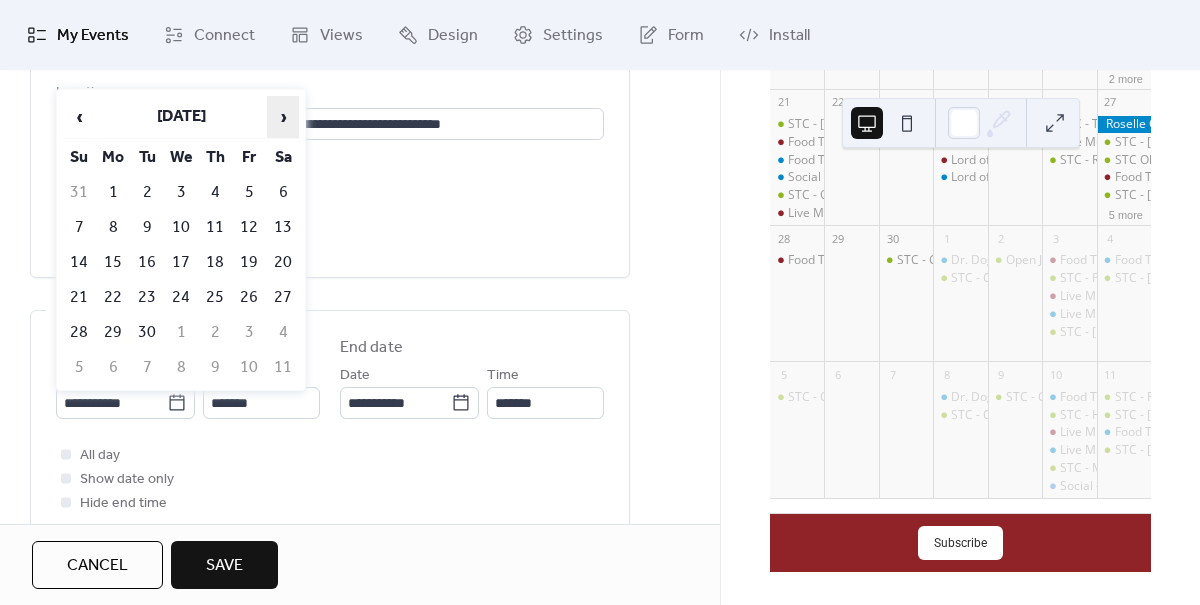 click on "›" at bounding box center [283, 117] 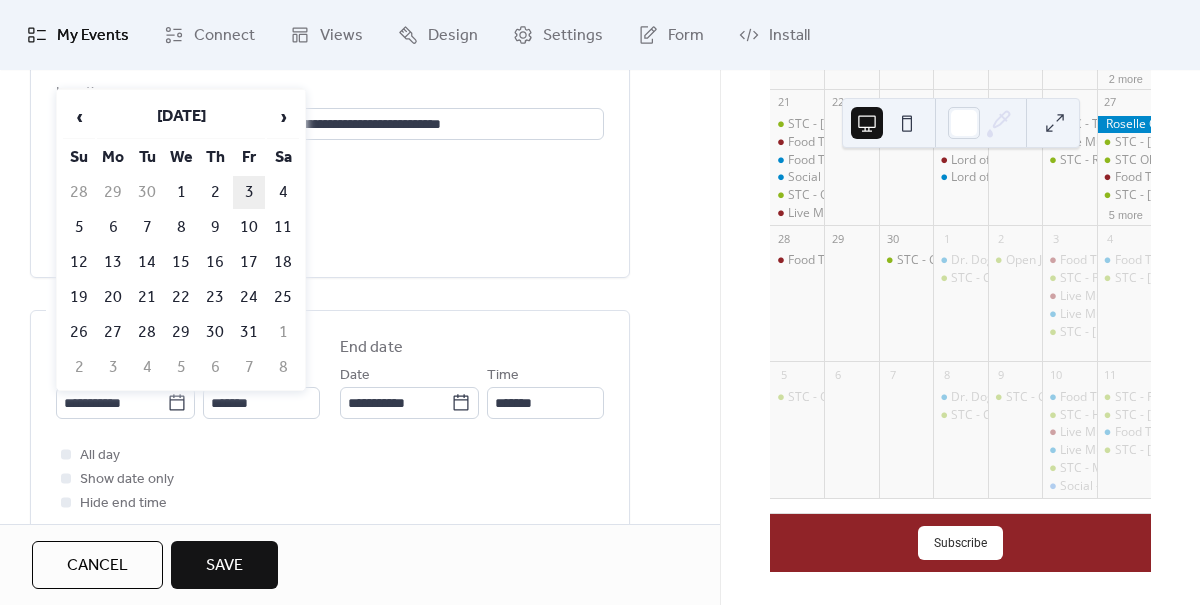 click on "3" at bounding box center (249, 192) 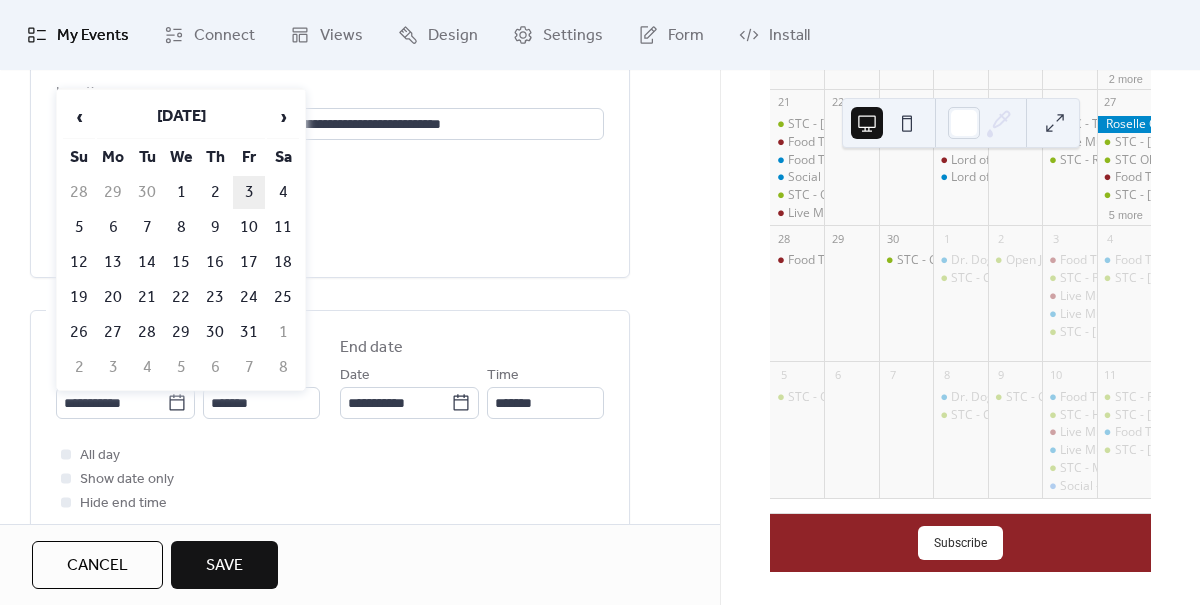 type on "**********" 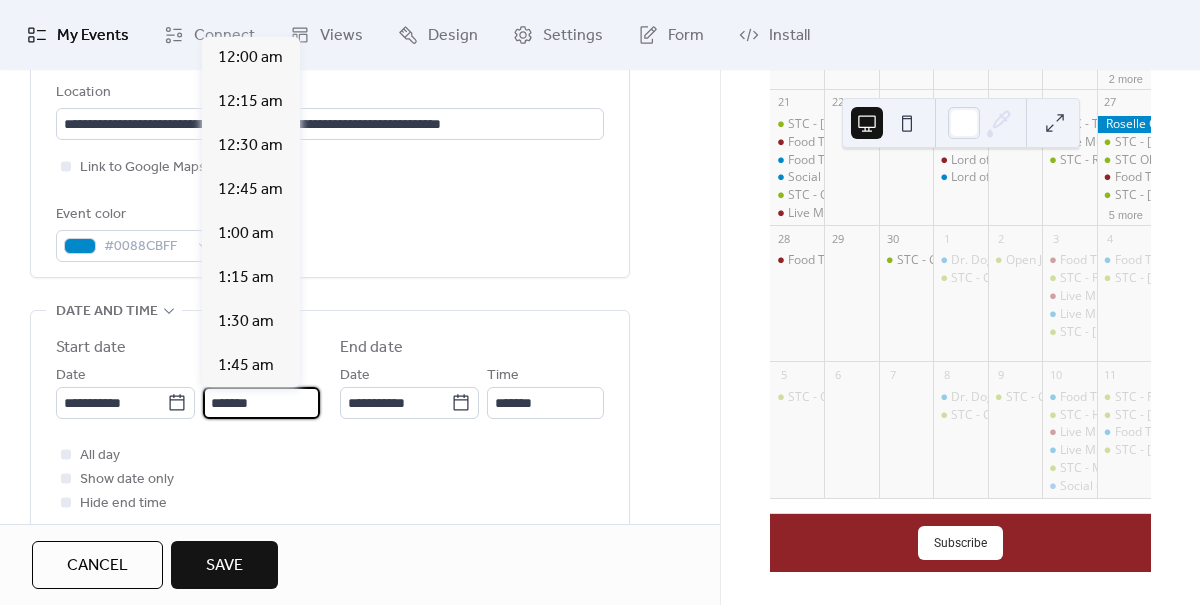 click on "**********" at bounding box center [600, 302] 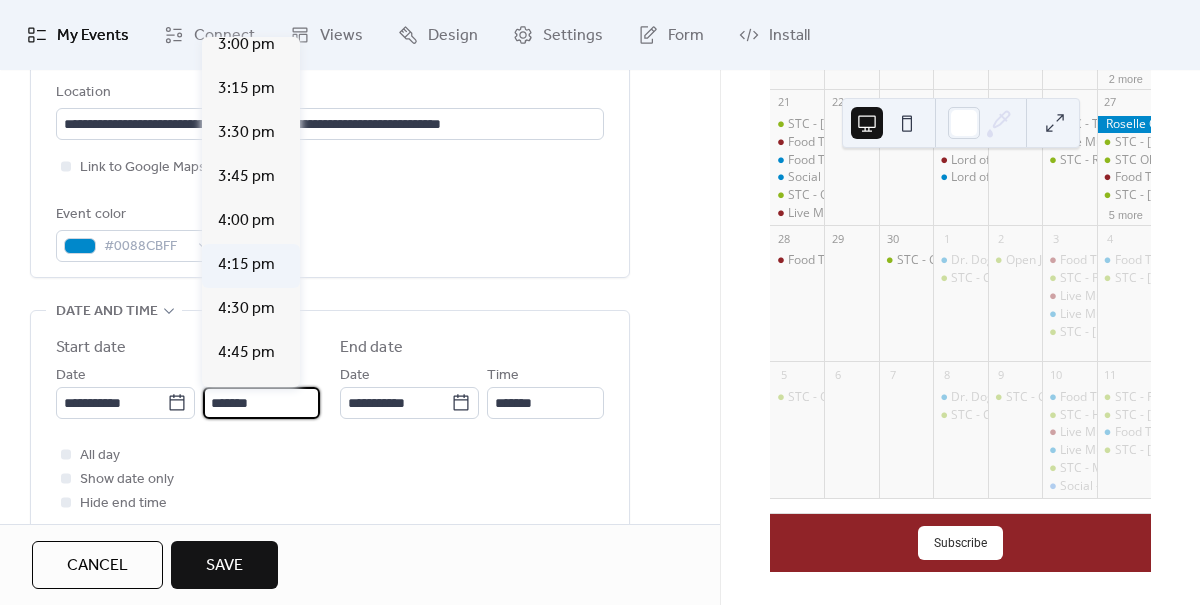 scroll, scrollTop: 2723, scrollLeft: 0, axis: vertical 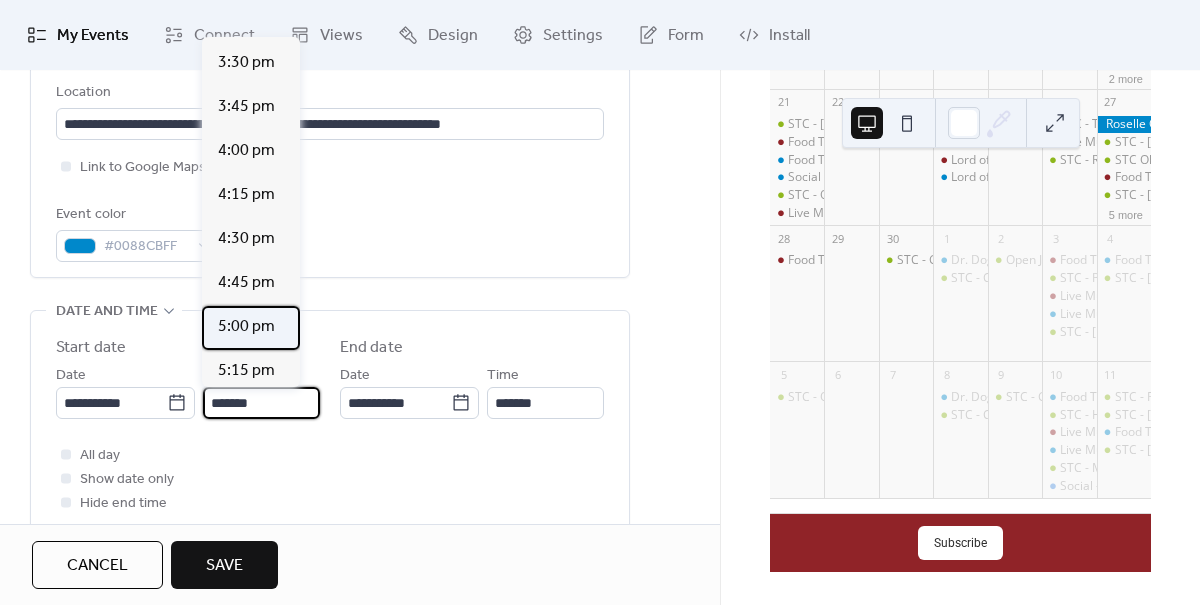 click on "5:00 pm" at bounding box center [246, 327] 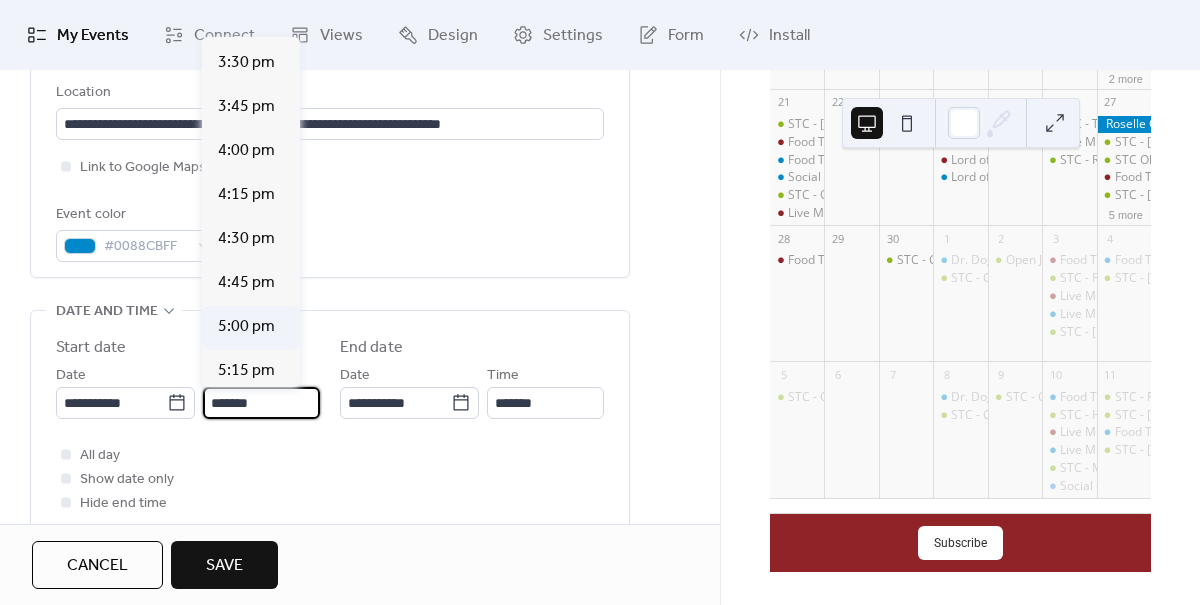type on "*******" 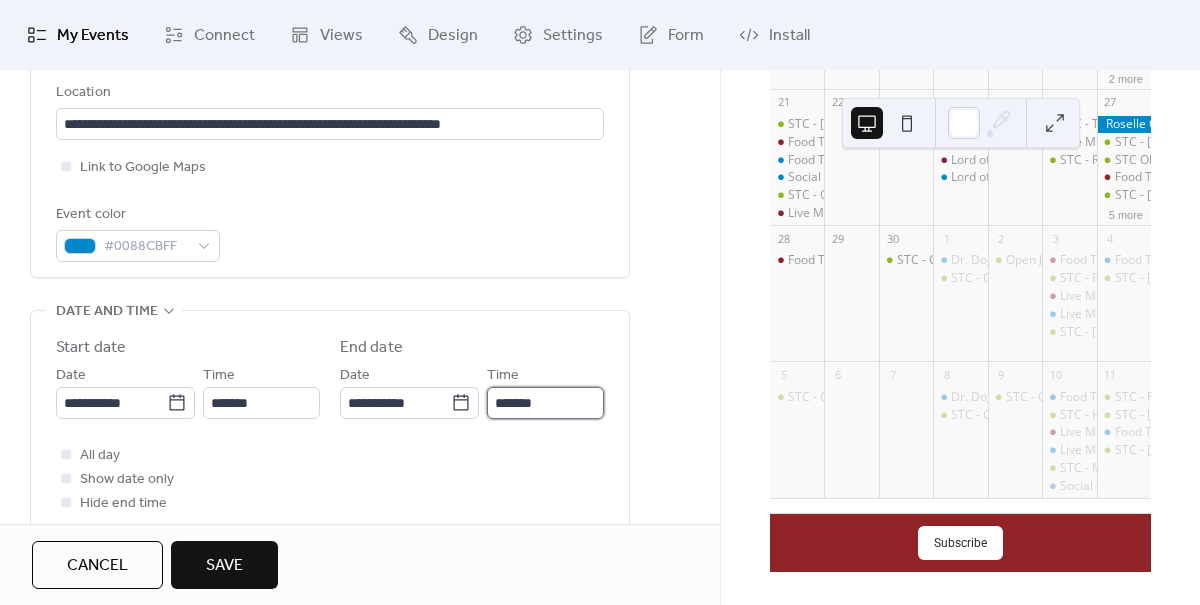 click on "*******" at bounding box center (545, 403) 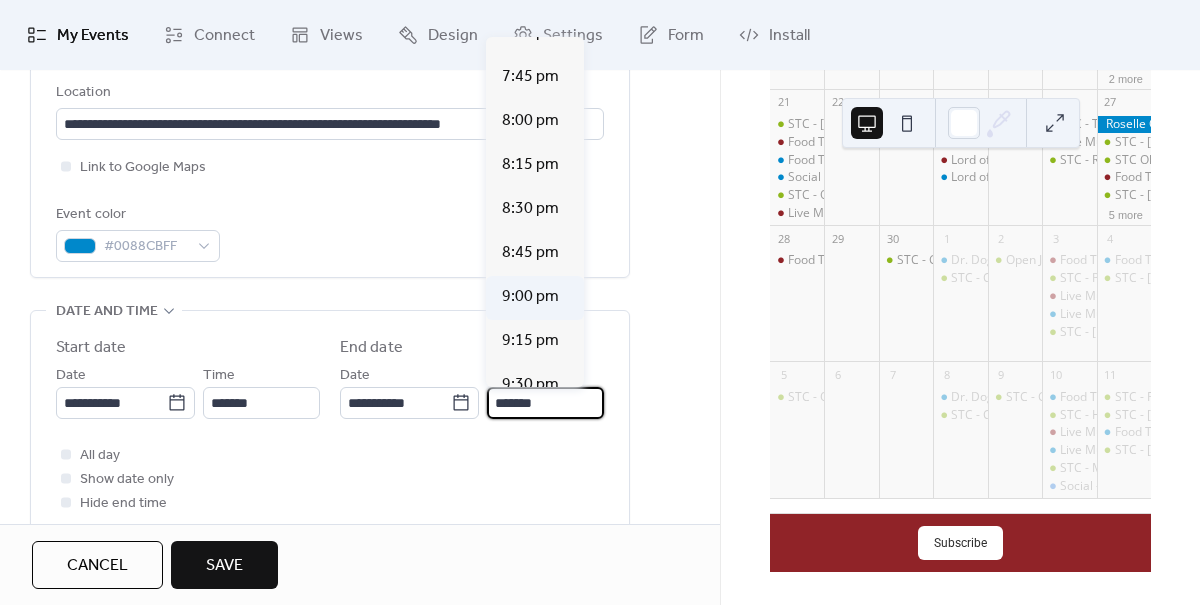 scroll, scrollTop: 419, scrollLeft: 0, axis: vertical 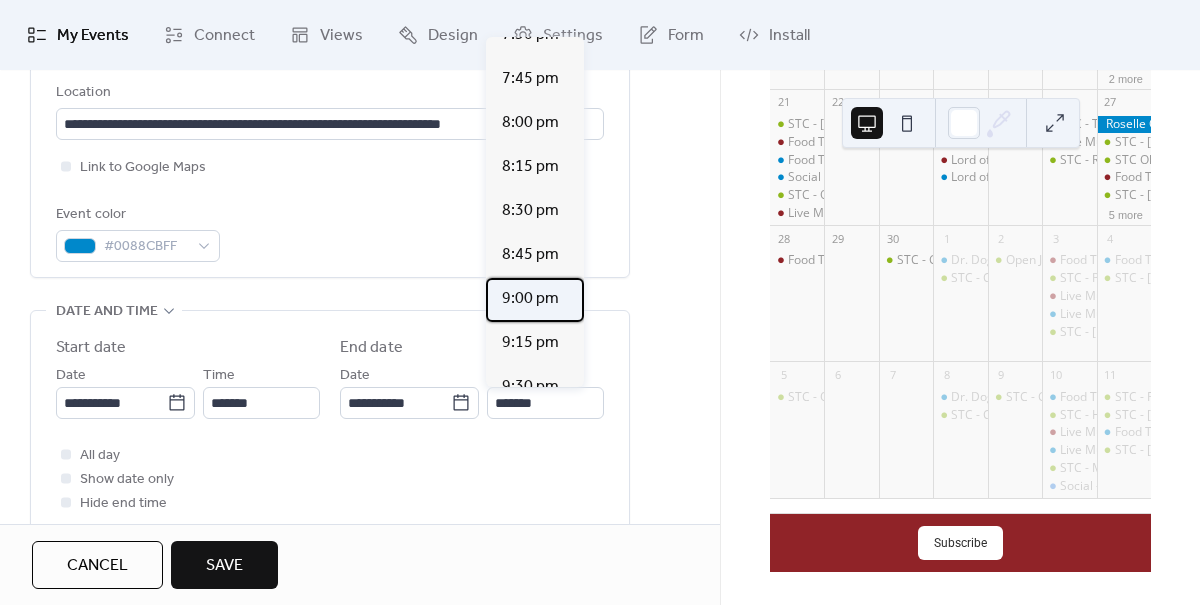 click on "9:00 pm" at bounding box center [530, 299] 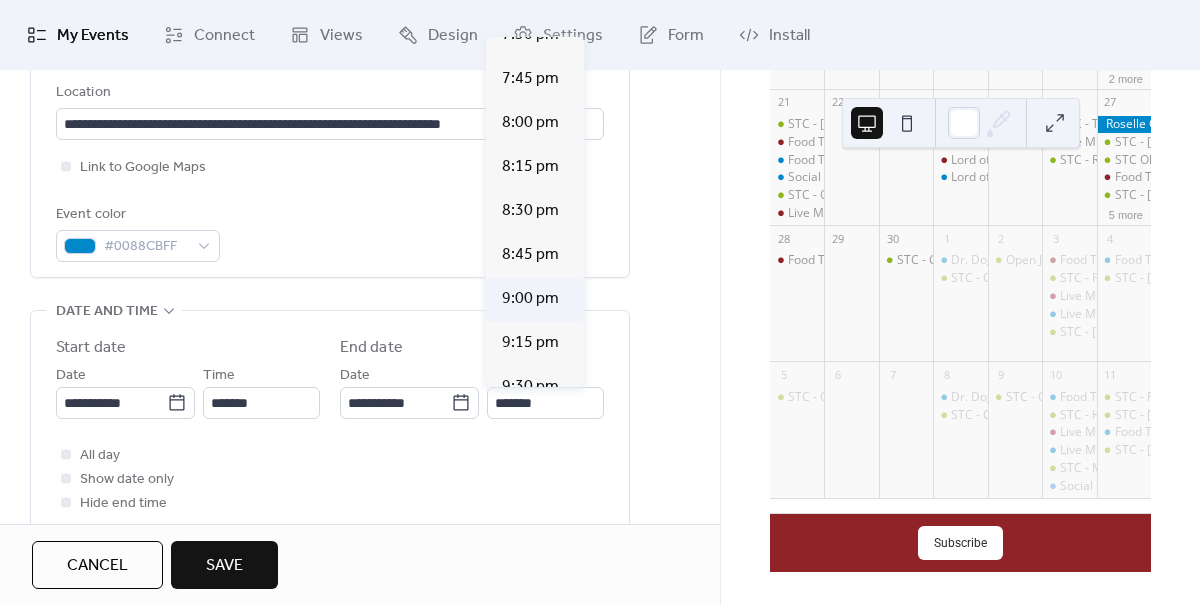 type on "*******" 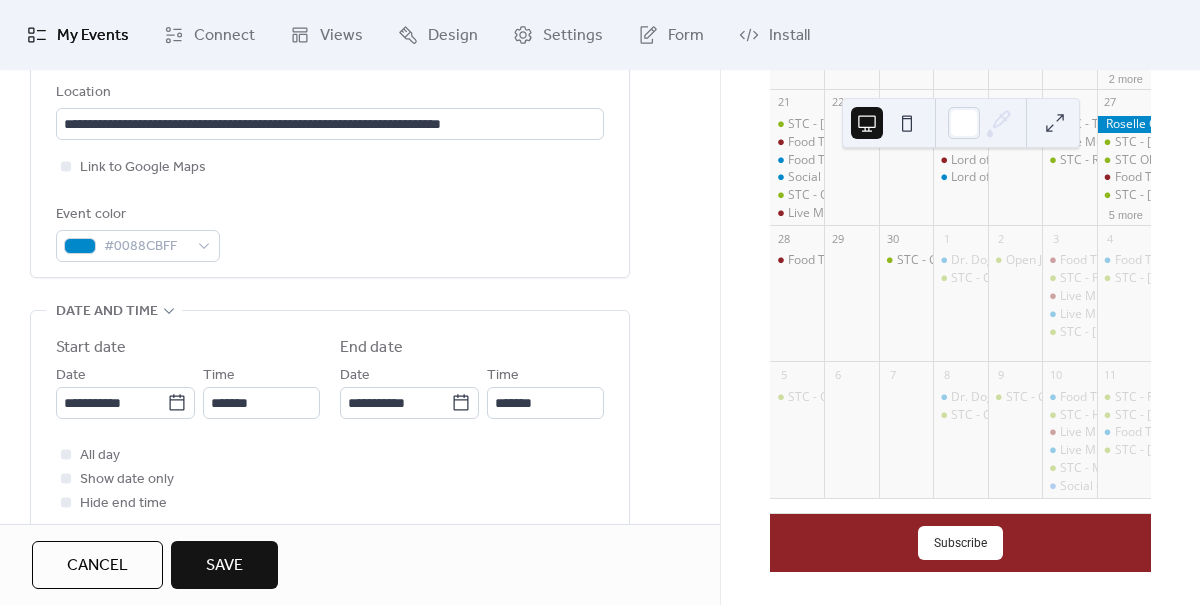 click on "Save" at bounding box center (224, 566) 